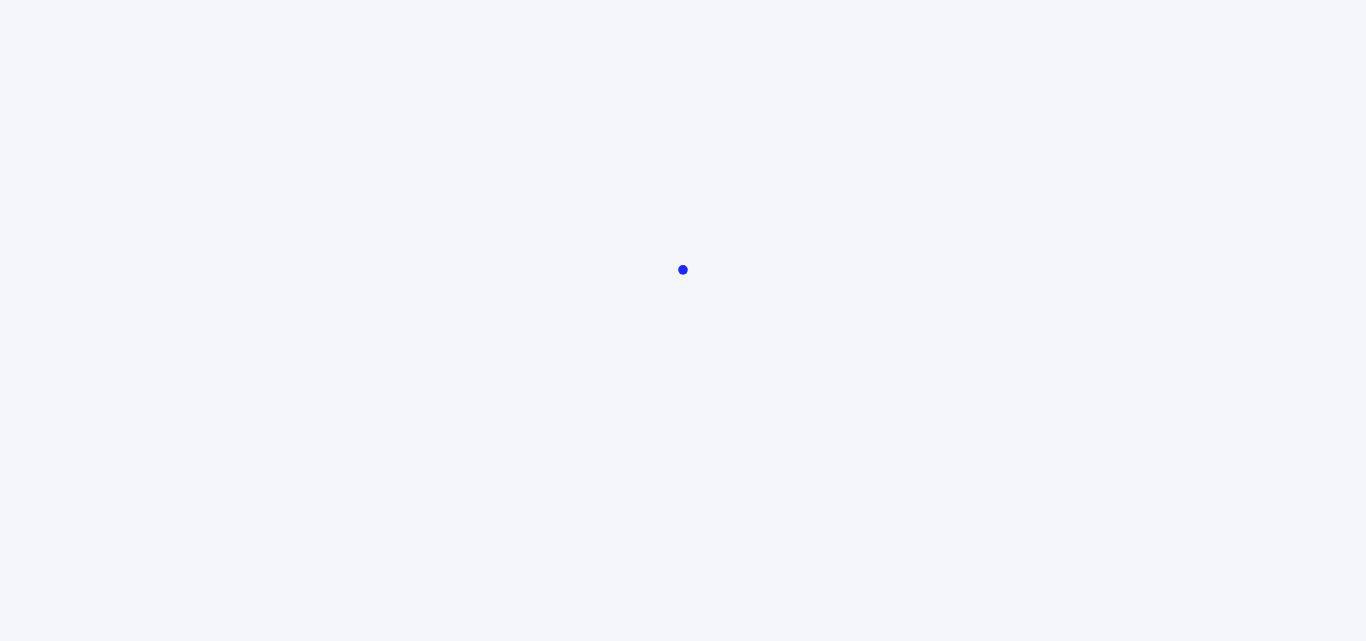 scroll, scrollTop: 0, scrollLeft: 0, axis: both 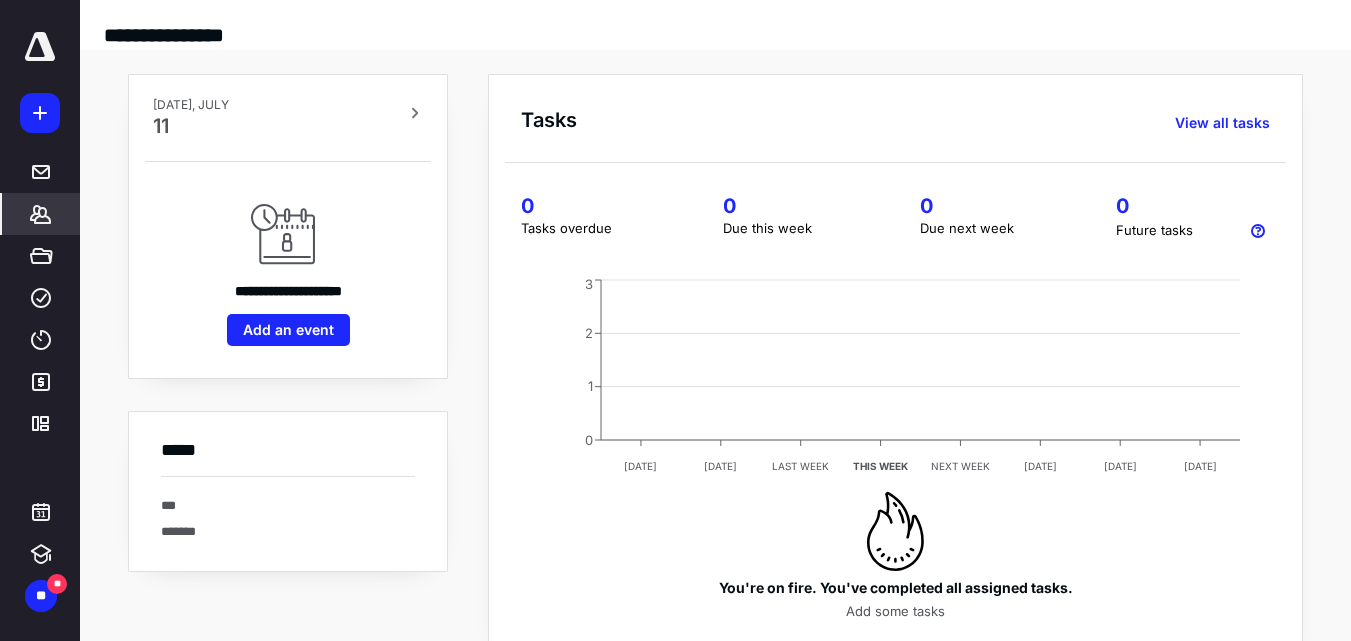 click on "*******" at bounding box center (41, 214) 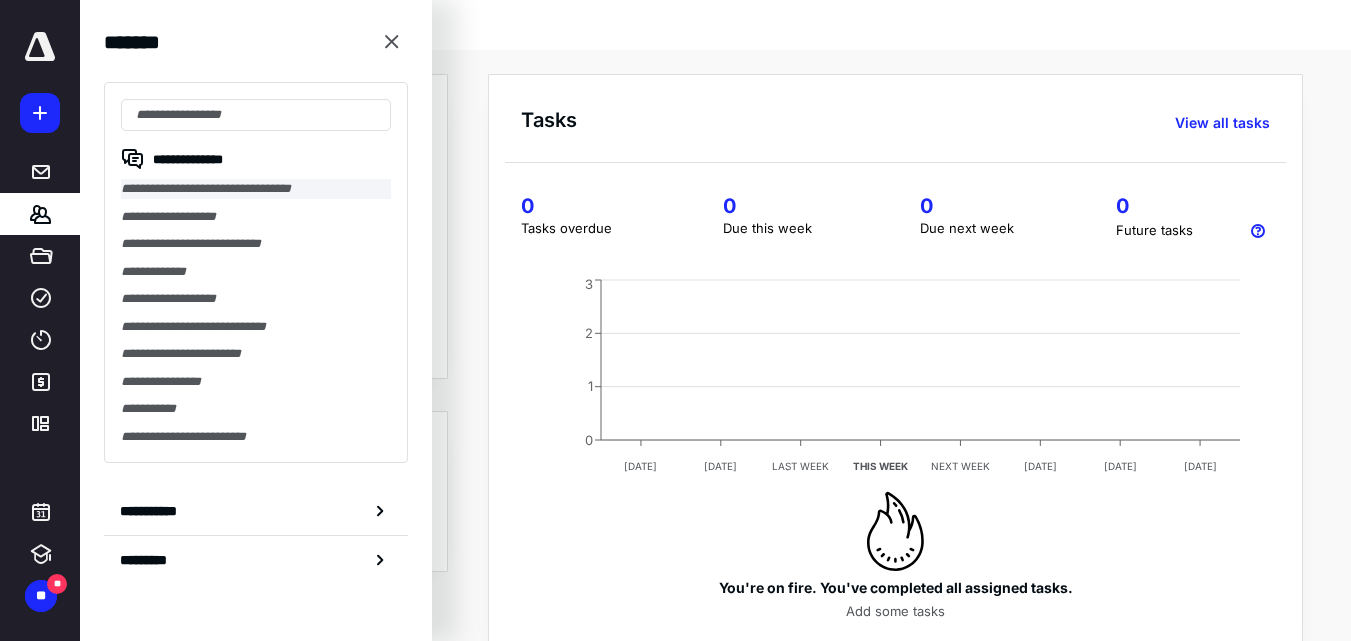 click on "**********" at bounding box center [256, 189] 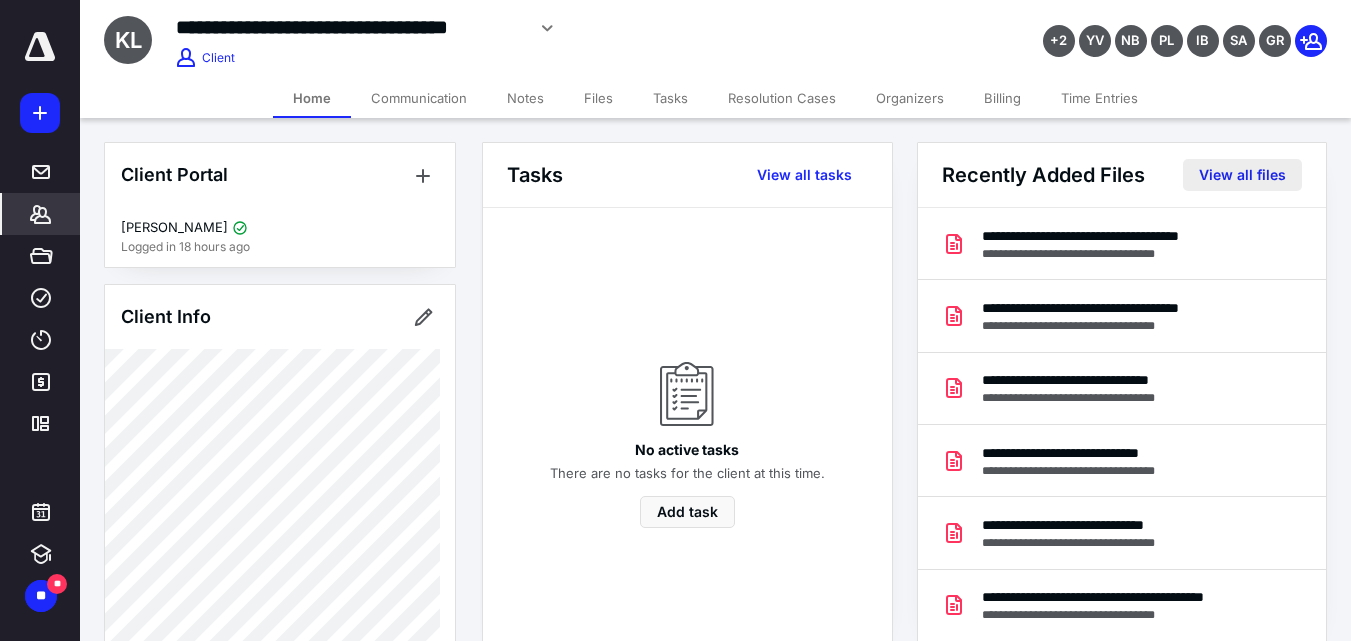 click on "View all files" at bounding box center [1242, 175] 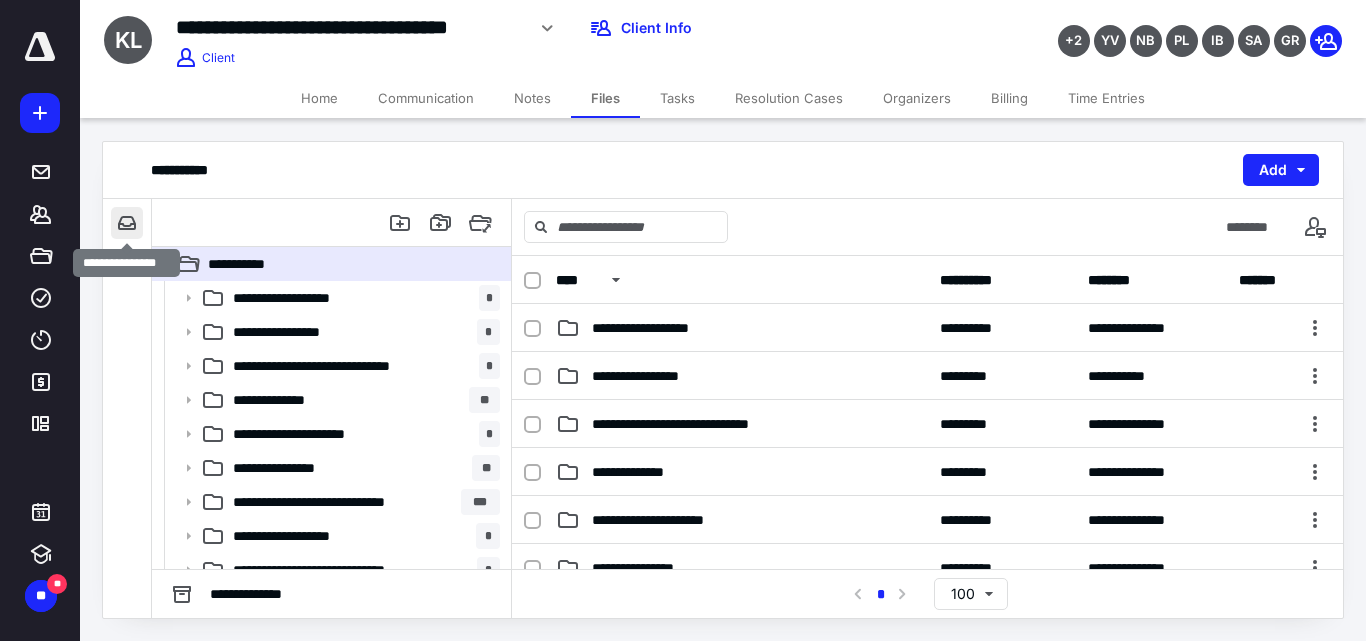 click at bounding box center [127, 223] 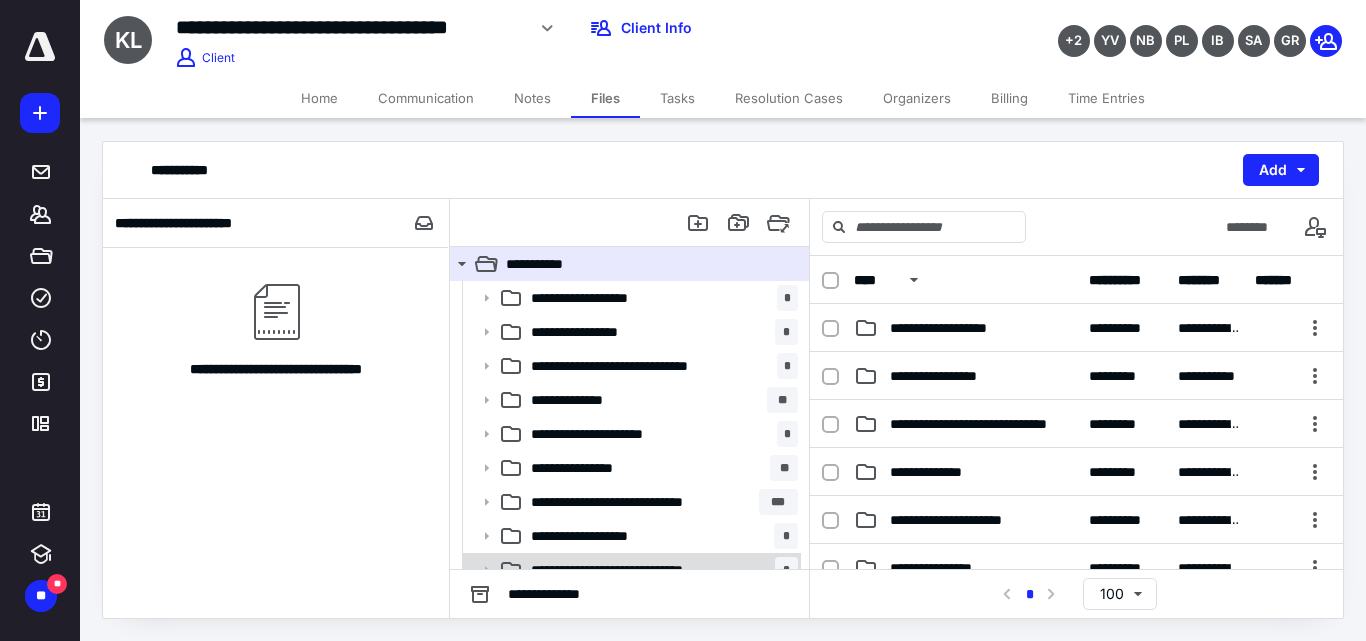 scroll, scrollTop: 392, scrollLeft: 0, axis: vertical 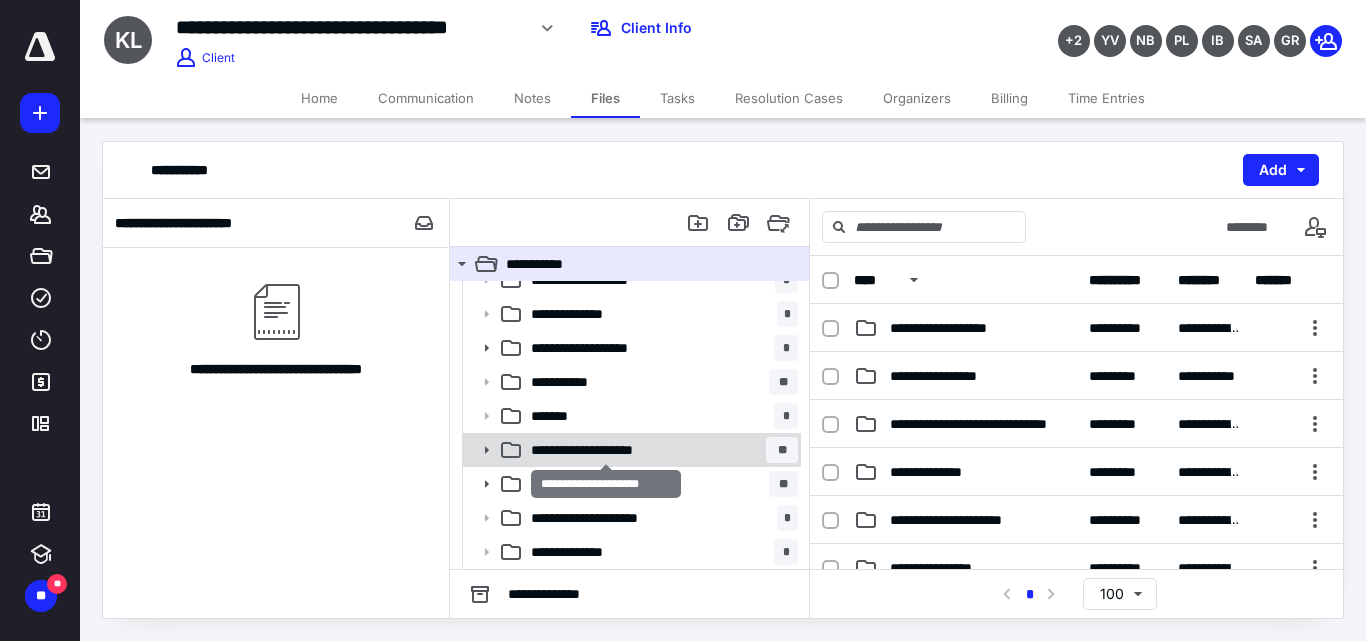 click on "**********" at bounding box center [606, 450] 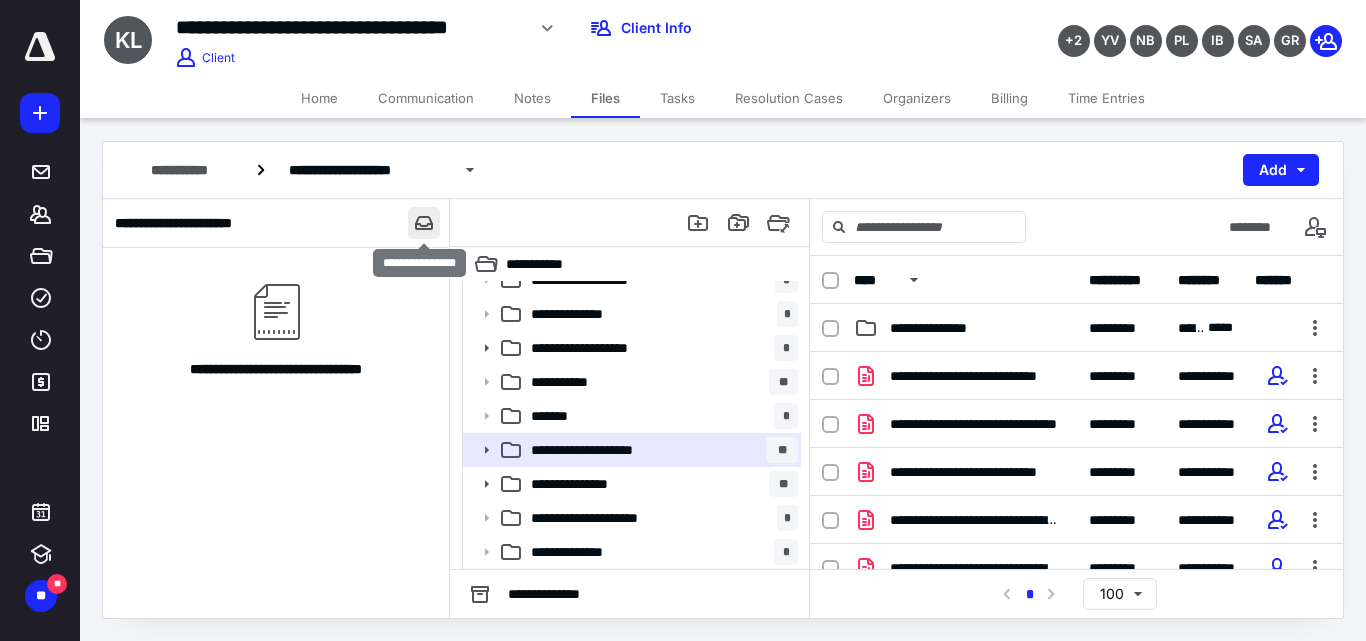 click at bounding box center [424, 223] 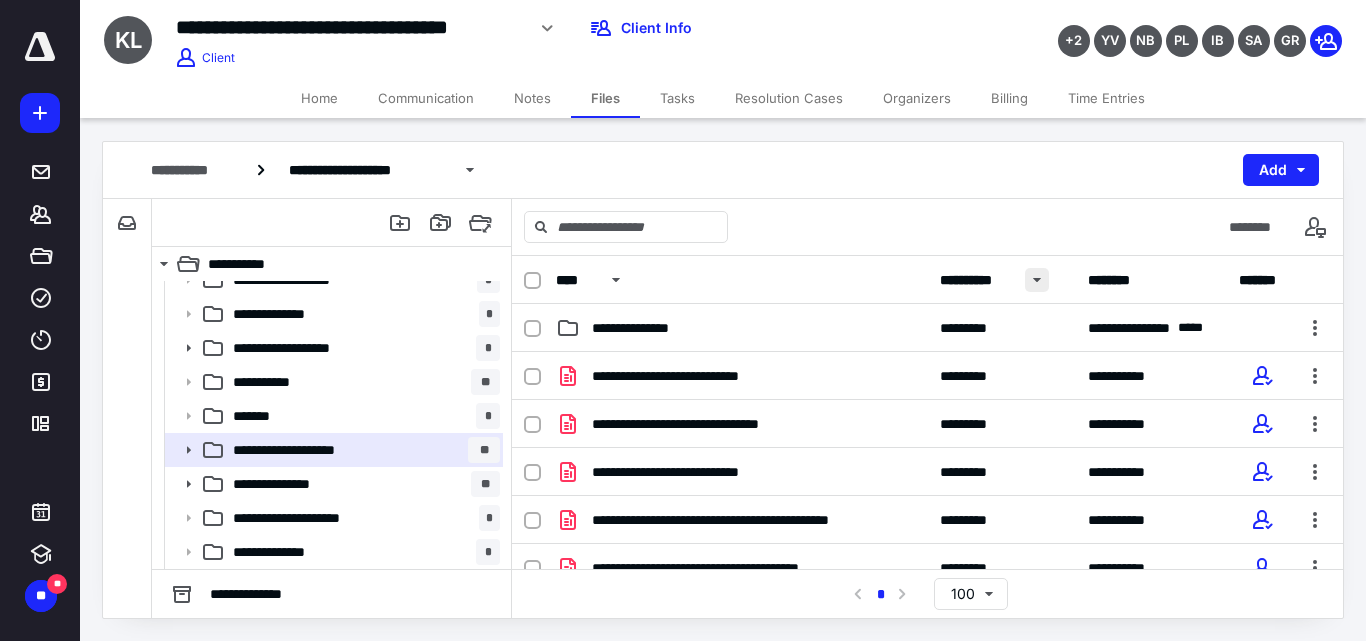 click at bounding box center [1037, 280] 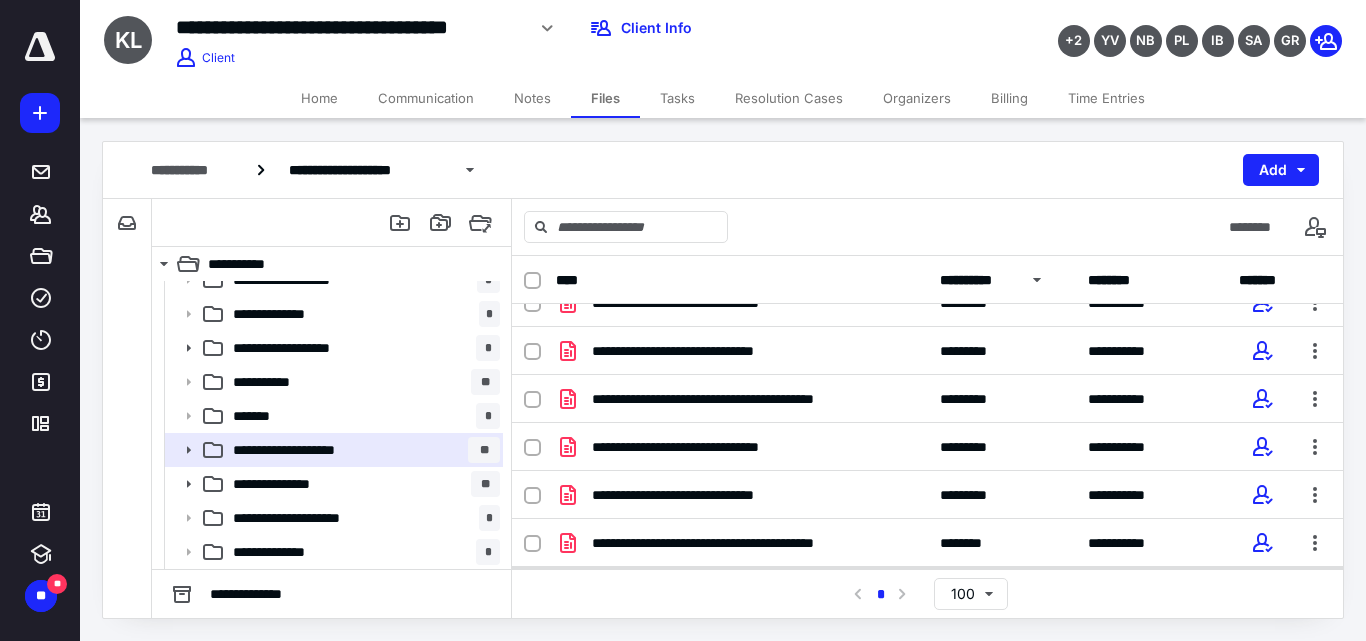 scroll, scrollTop: 167, scrollLeft: 0, axis: vertical 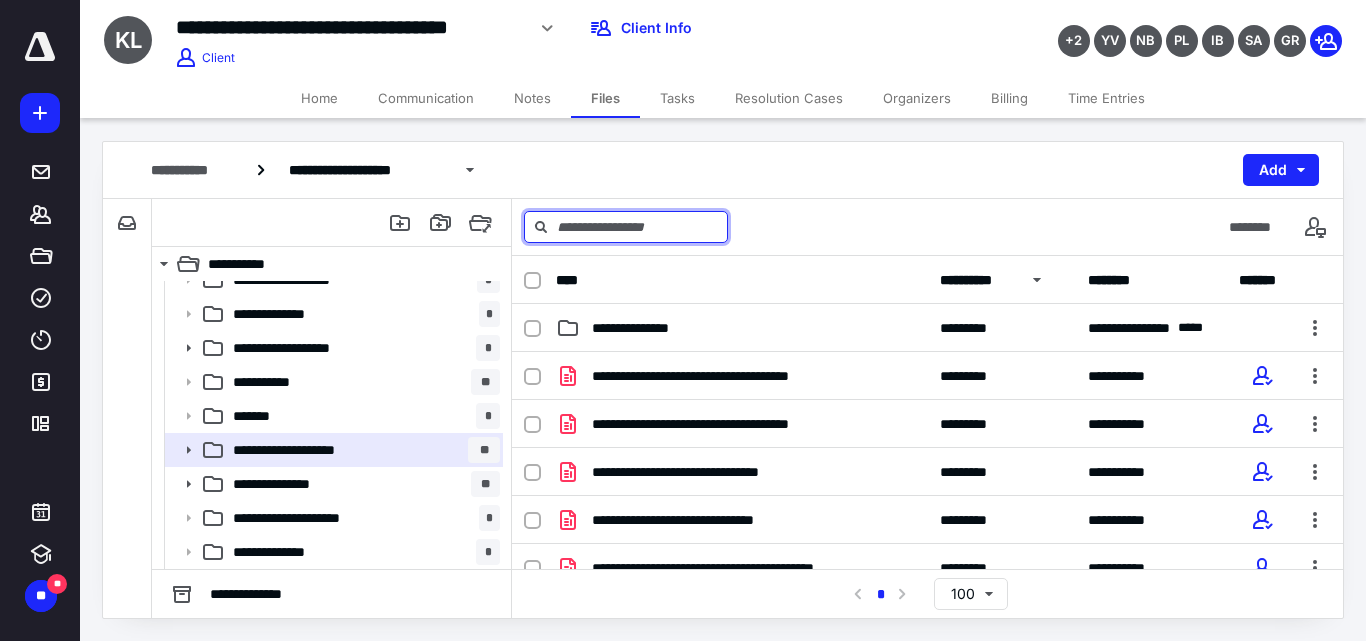 click at bounding box center [626, 227] 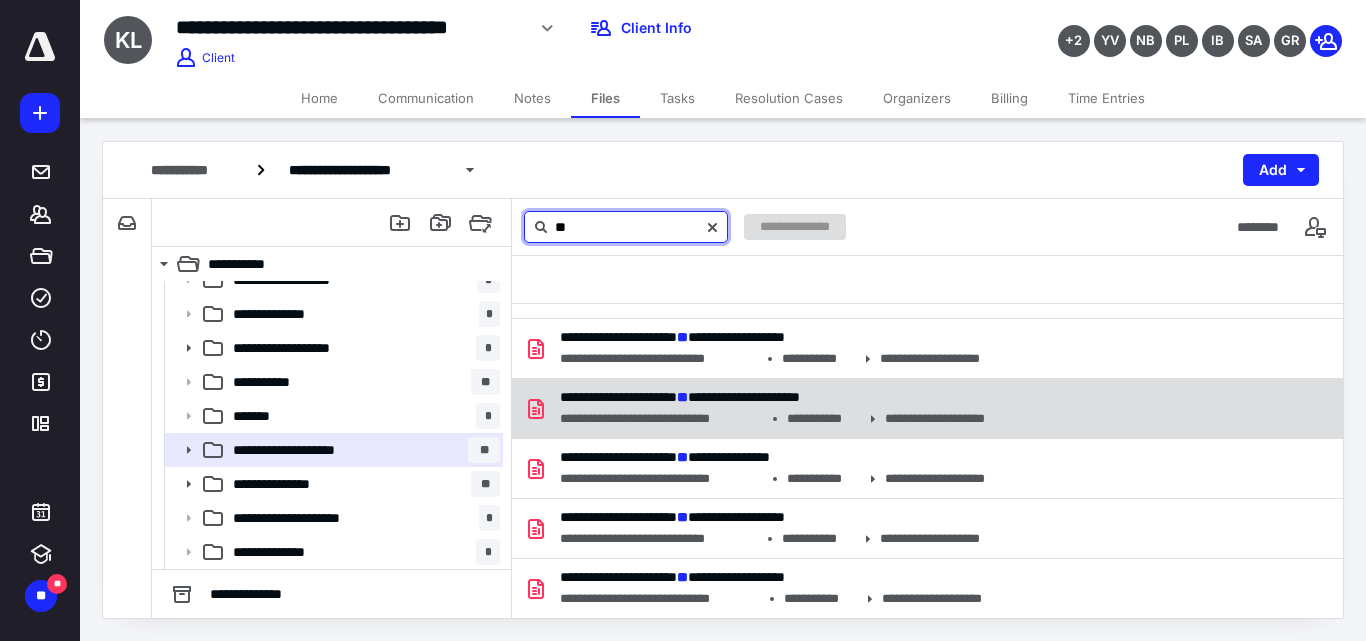 scroll, scrollTop: 333, scrollLeft: 0, axis: vertical 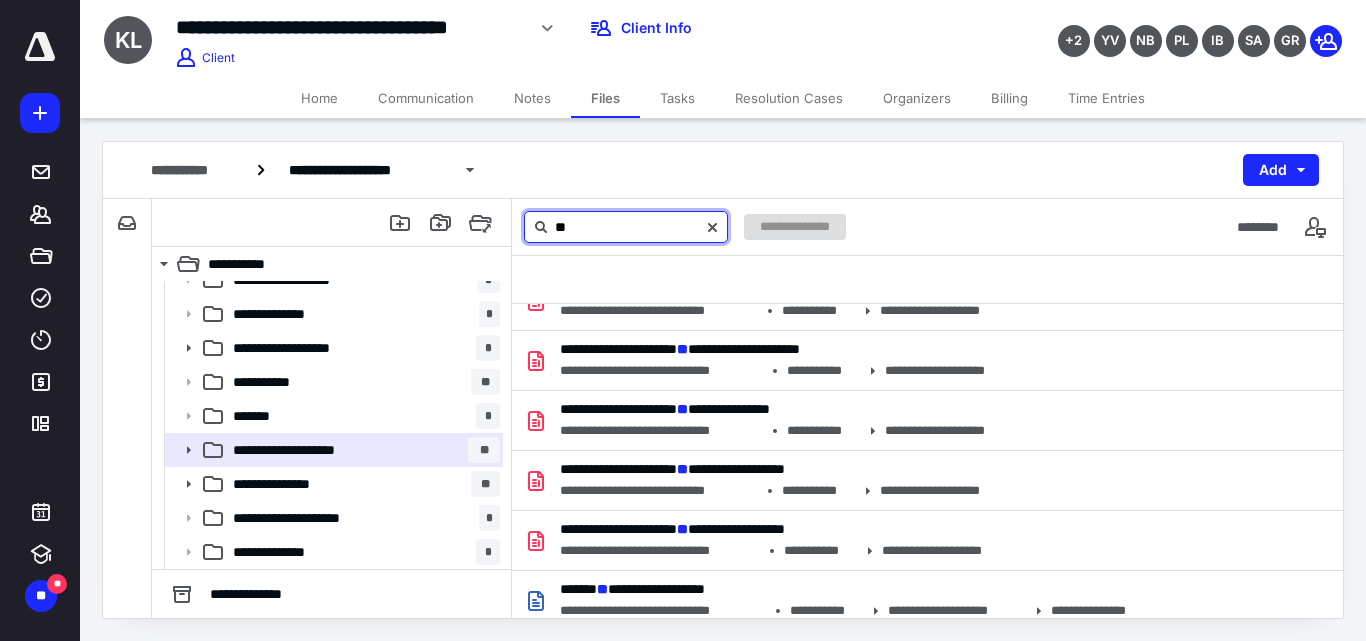 type on "**" 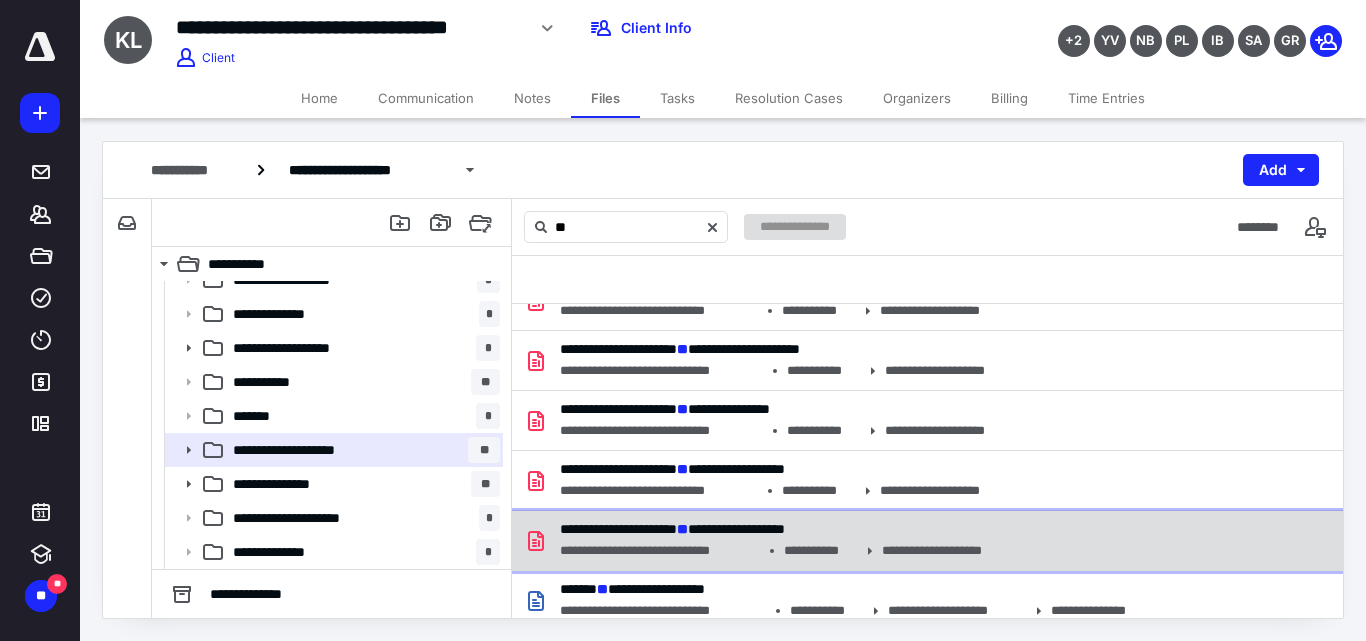 drag, startPoint x: 604, startPoint y: 526, endPoint x: 925, endPoint y: 524, distance: 321.00623 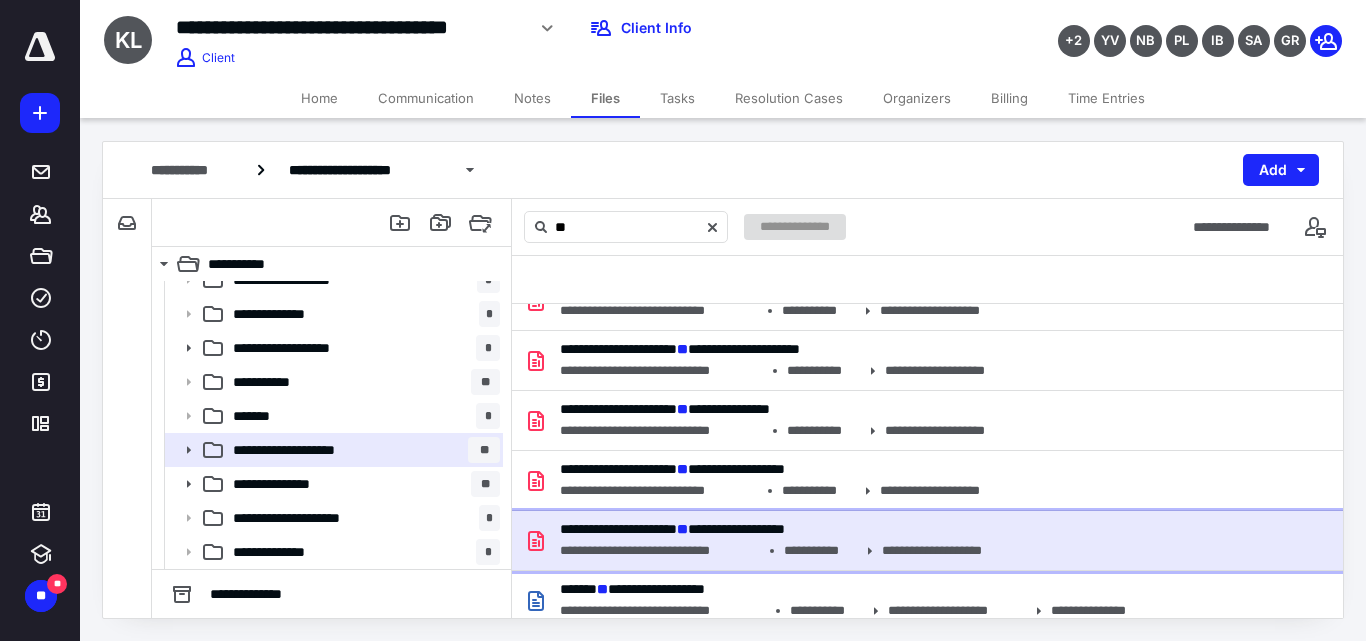 drag, startPoint x: 540, startPoint y: 534, endPoint x: 1608, endPoint y: 229, distance: 1110.6975 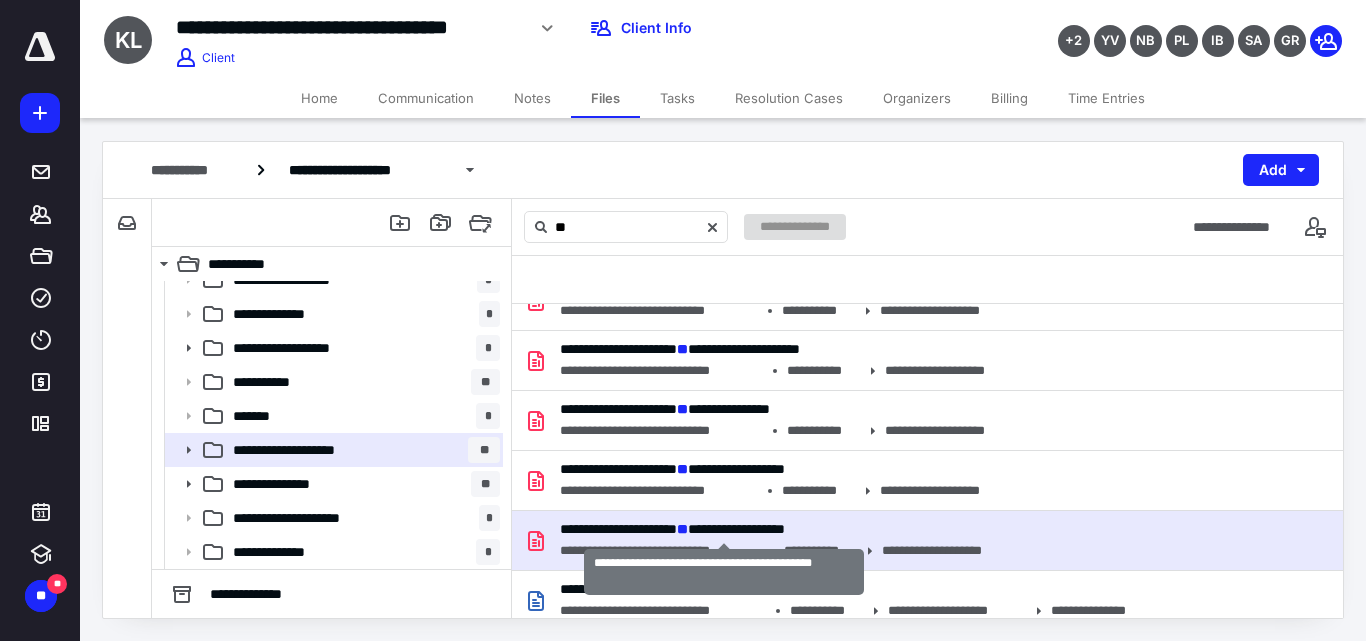 click on "**********" at bounding box center [672, 529] 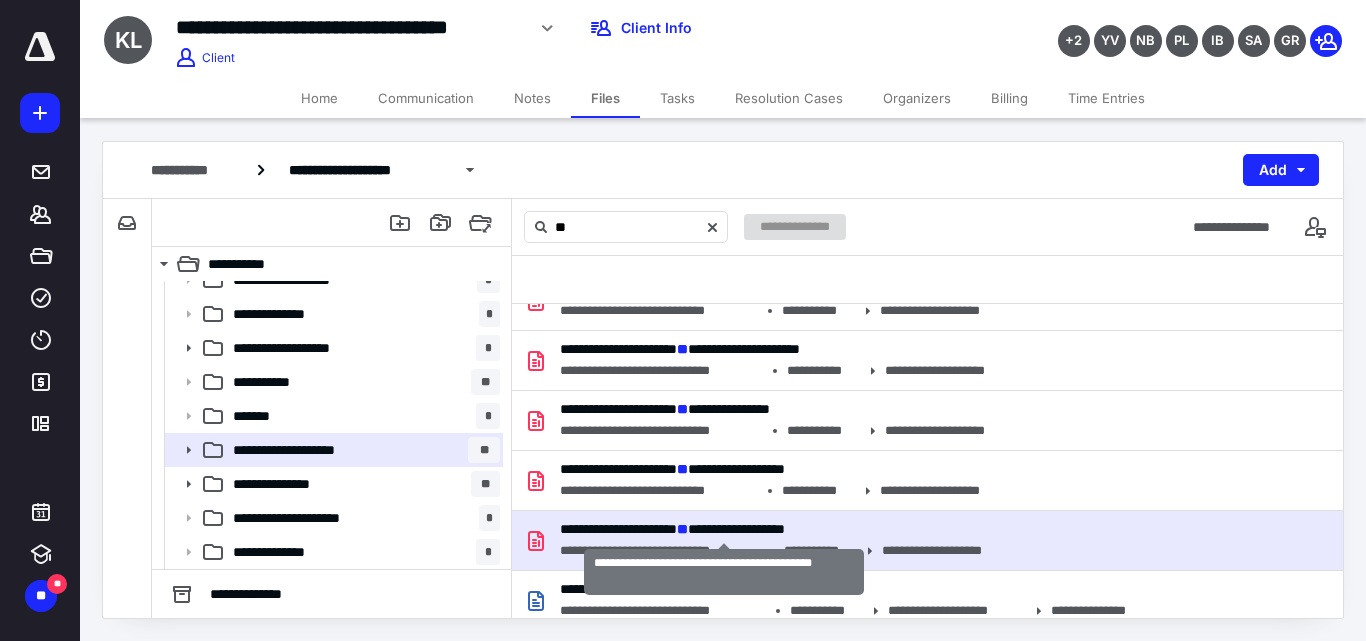 click on "**********" at bounding box center [672, 529] 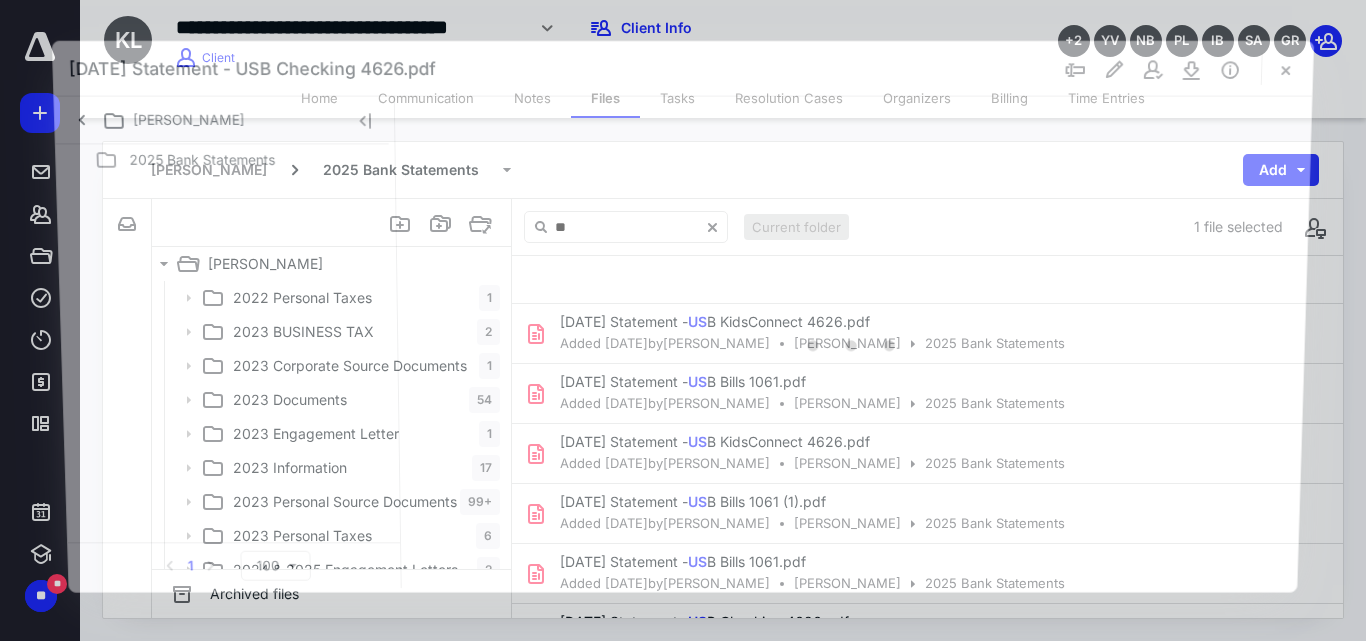 scroll, scrollTop: 392, scrollLeft: 0, axis: vertical 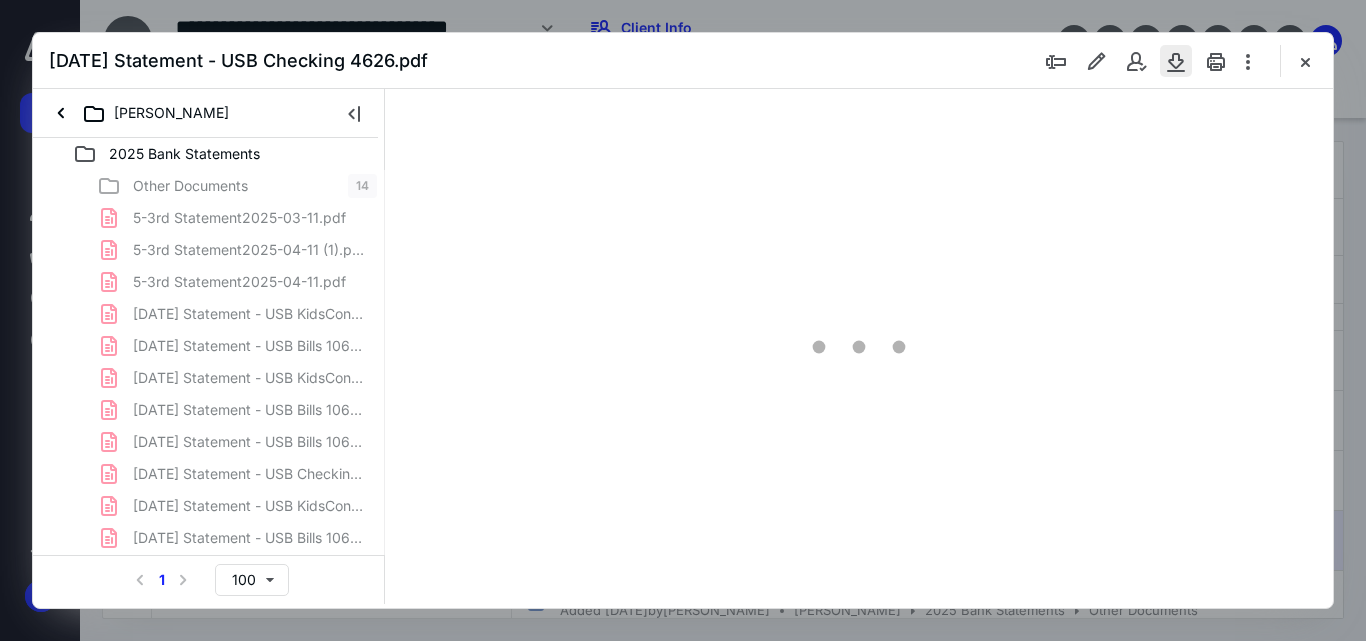 click at bounding box center [1176, 61] 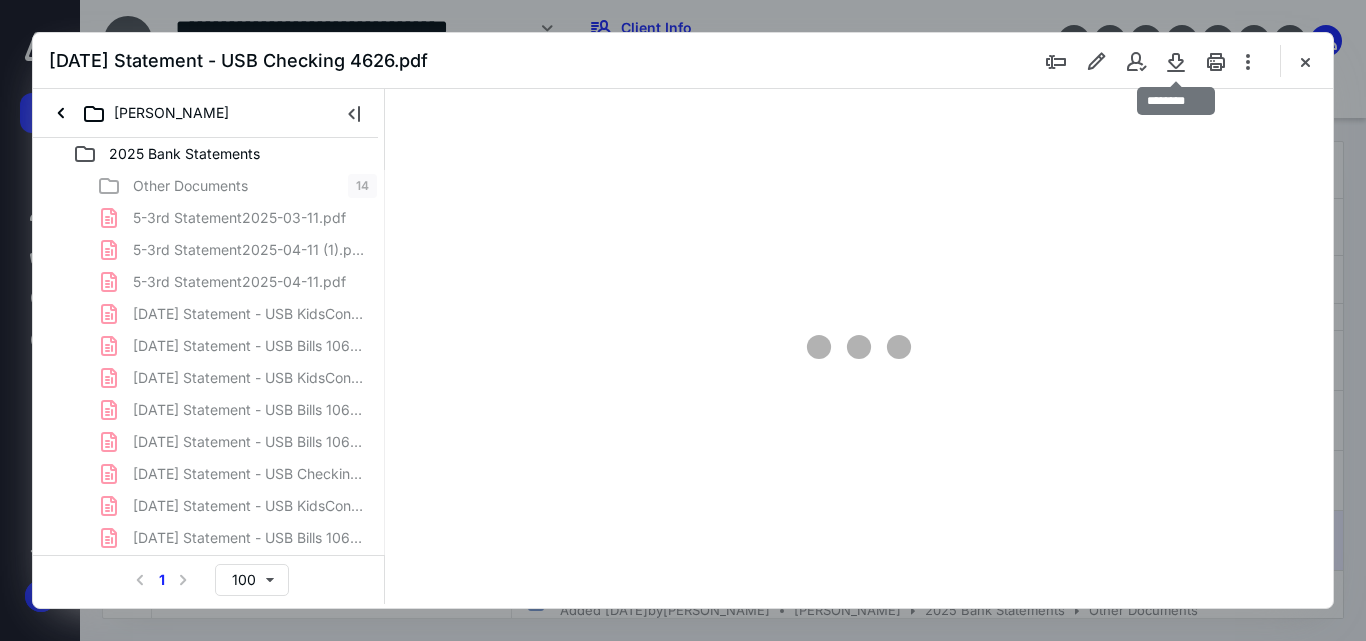 scroll, scrollTop: 0, scrollLeft: 0, axis: both 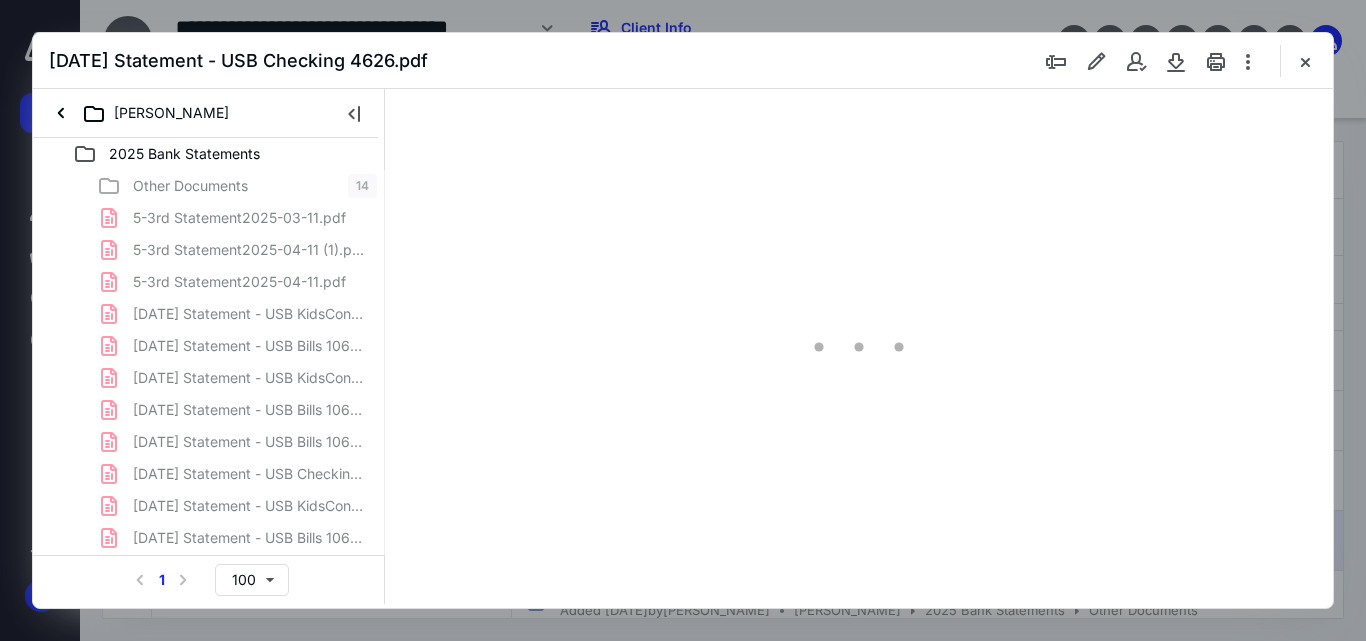 type on "55" 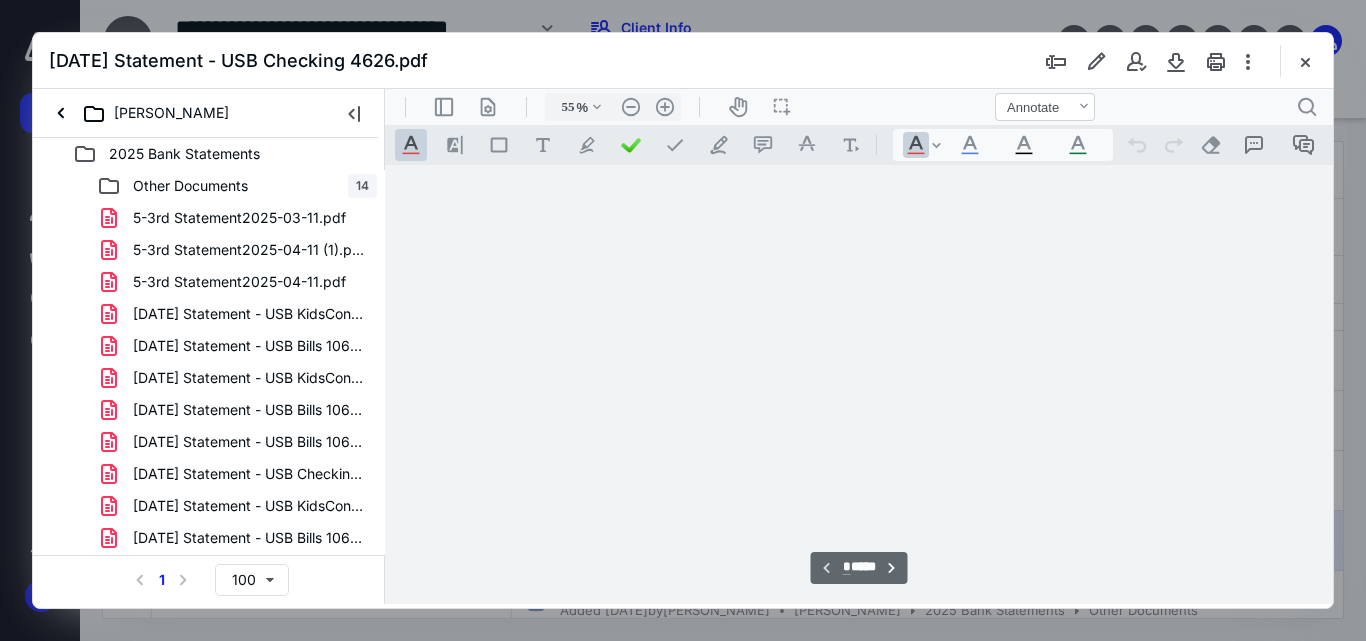 scroll, scrollTop: 78, scrollLeft: 0, axis: vertical 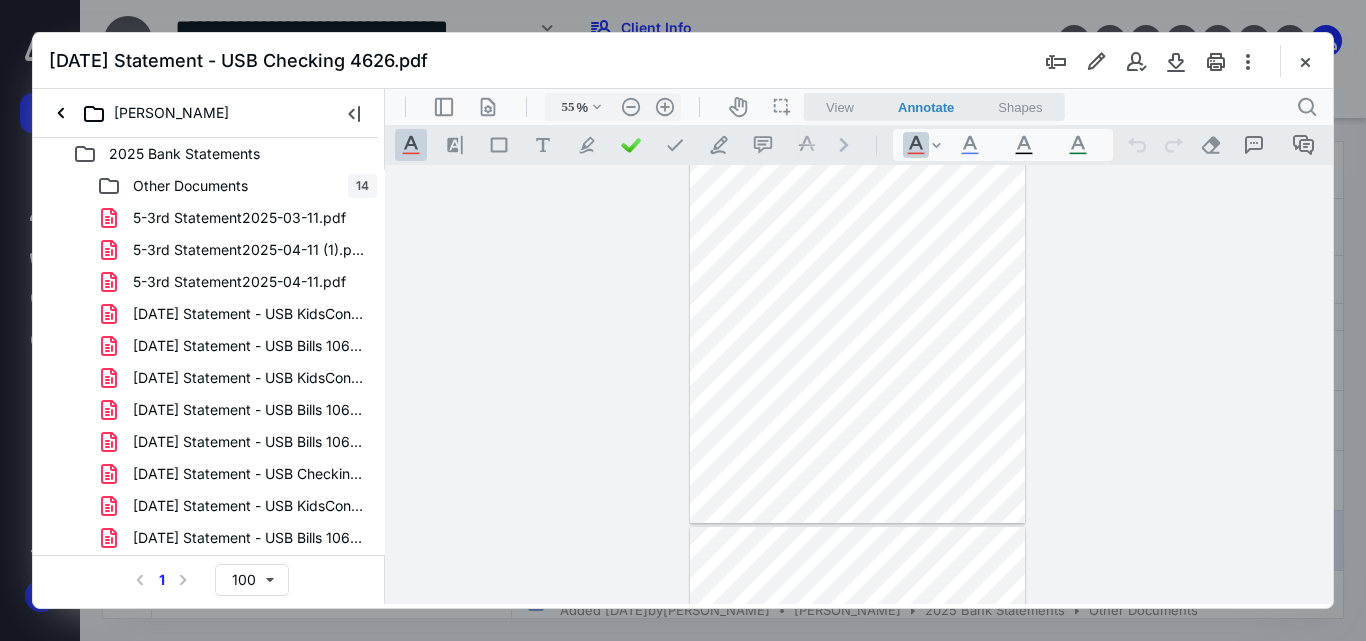 click at bounding box center [683, 320] 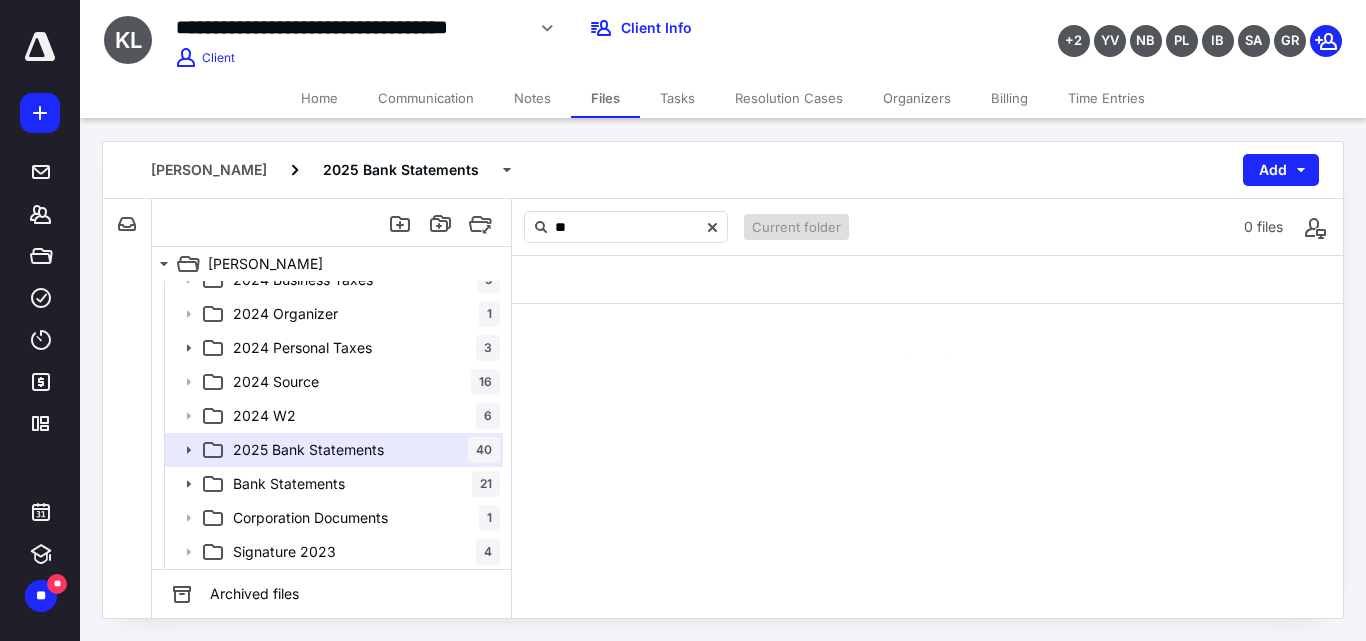 scroll, scrollTop: 6, scrollLeft: 0, axis: vertical 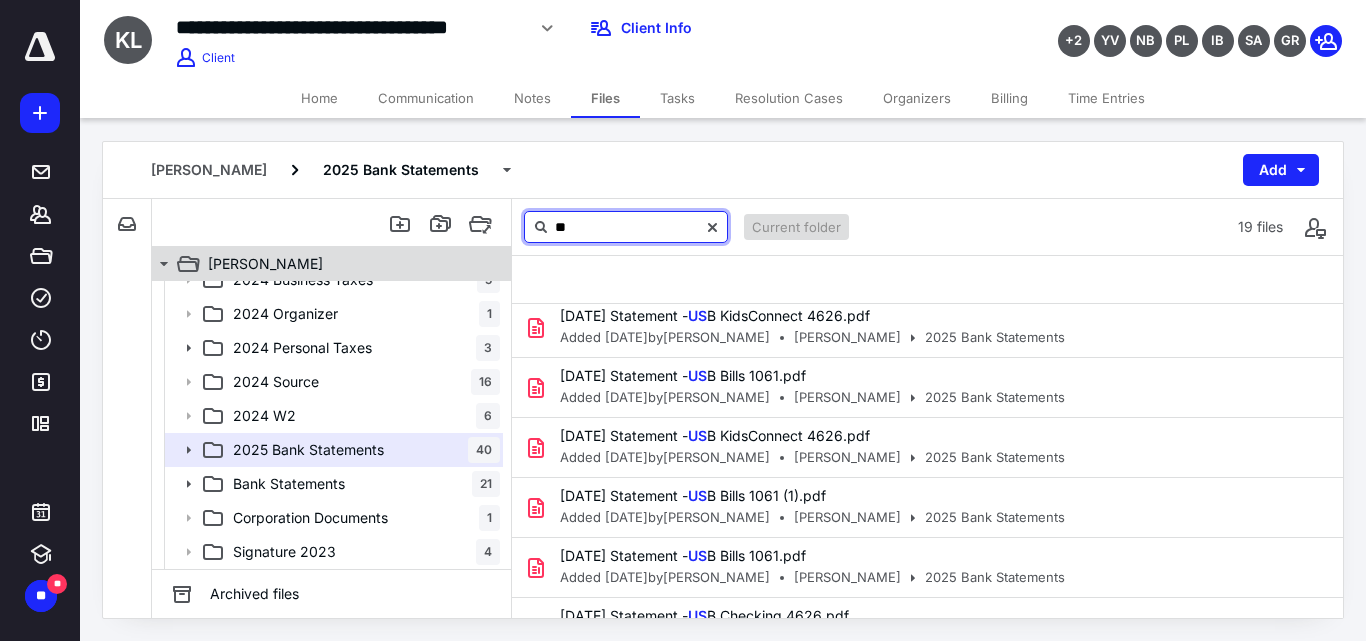 drag, startPoint x: 643, startPoint y: 219, endPoint x: 397, endPoint y: 254, distance: 248.47736 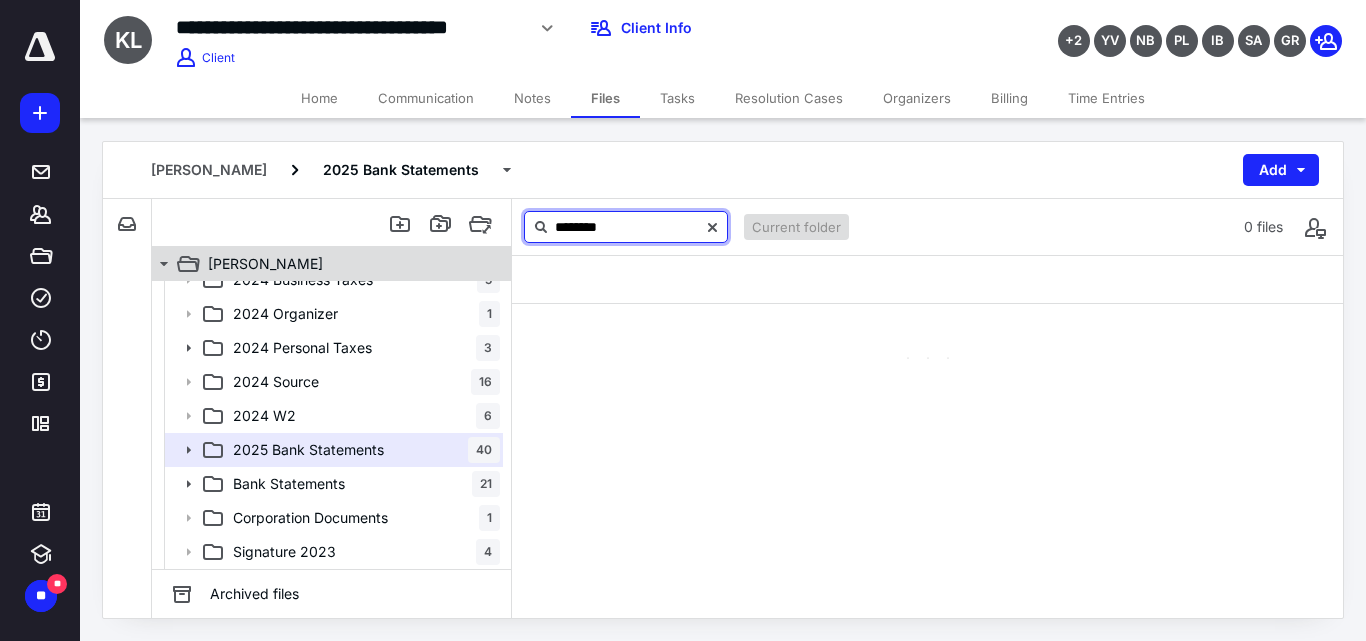 type on "********" 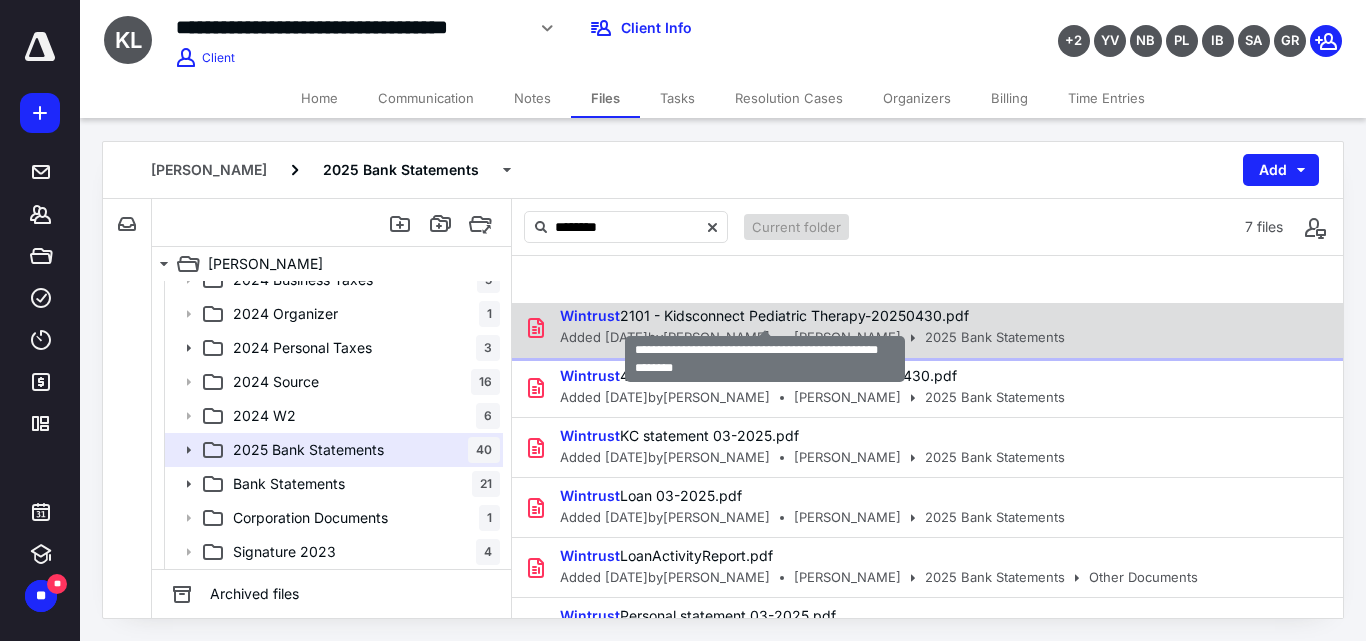 click on "Wintrust  2101 - Kidsconnect Pediatric Therapy-20250430.pdf" at bounding box center [764, 315] 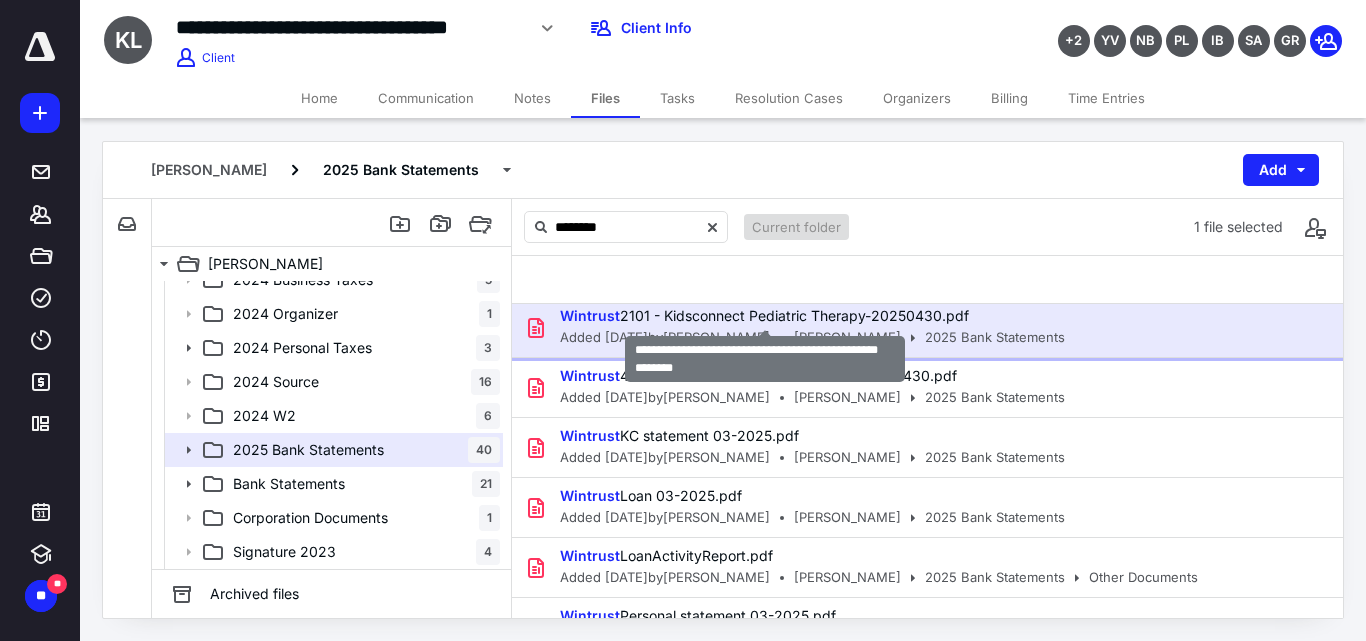 click on "Wintrust  2101 - Kidsconnect Pediatric Therapy-20250430.pdf" at bounding box center [764, 315] 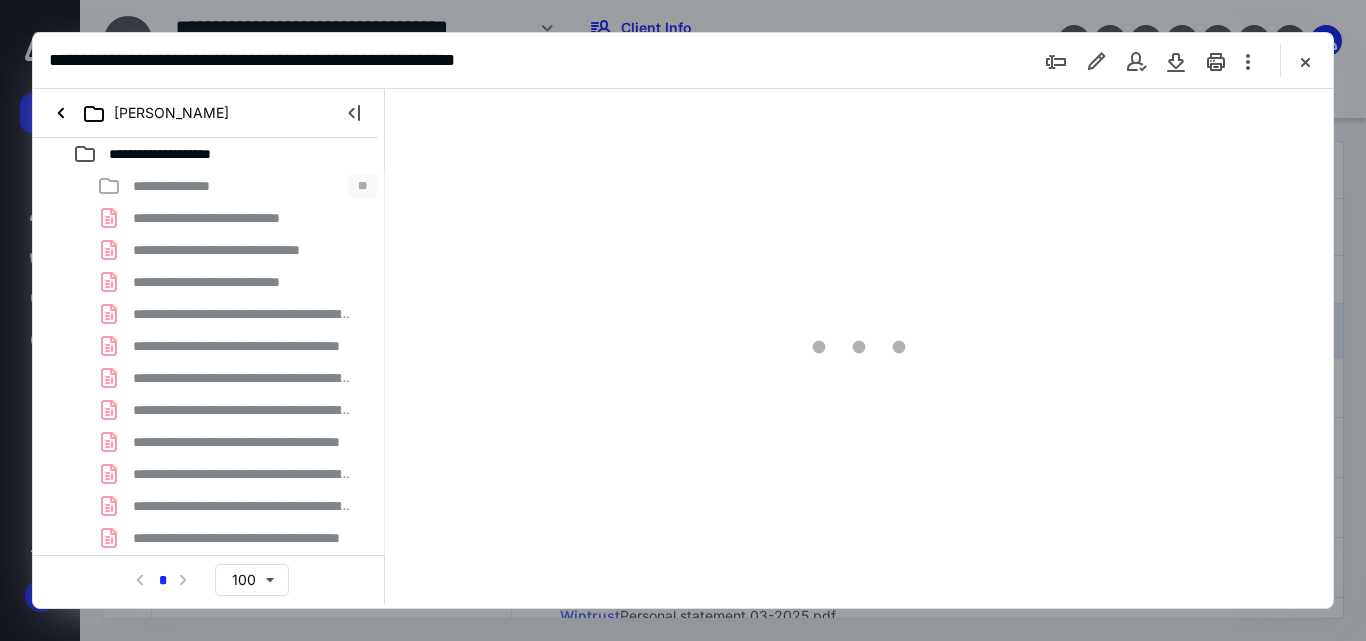 scroll, scrollTop: 0, scrollLeft: 0, axis: both 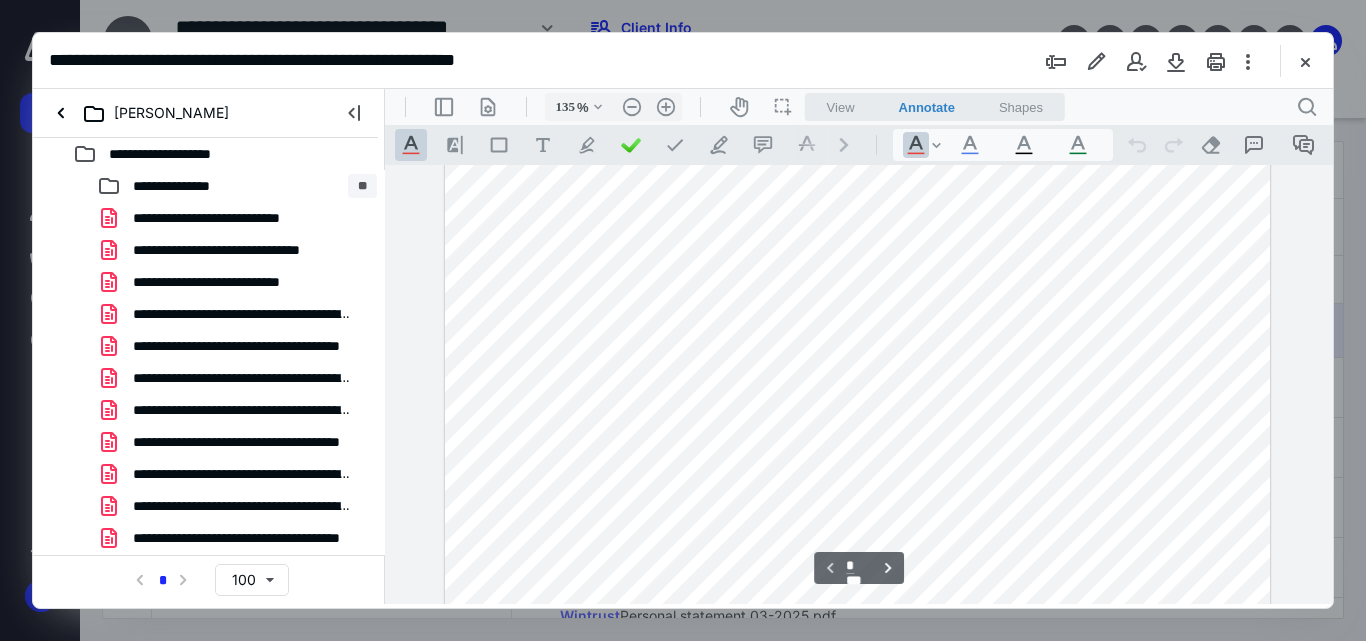 type on "160" 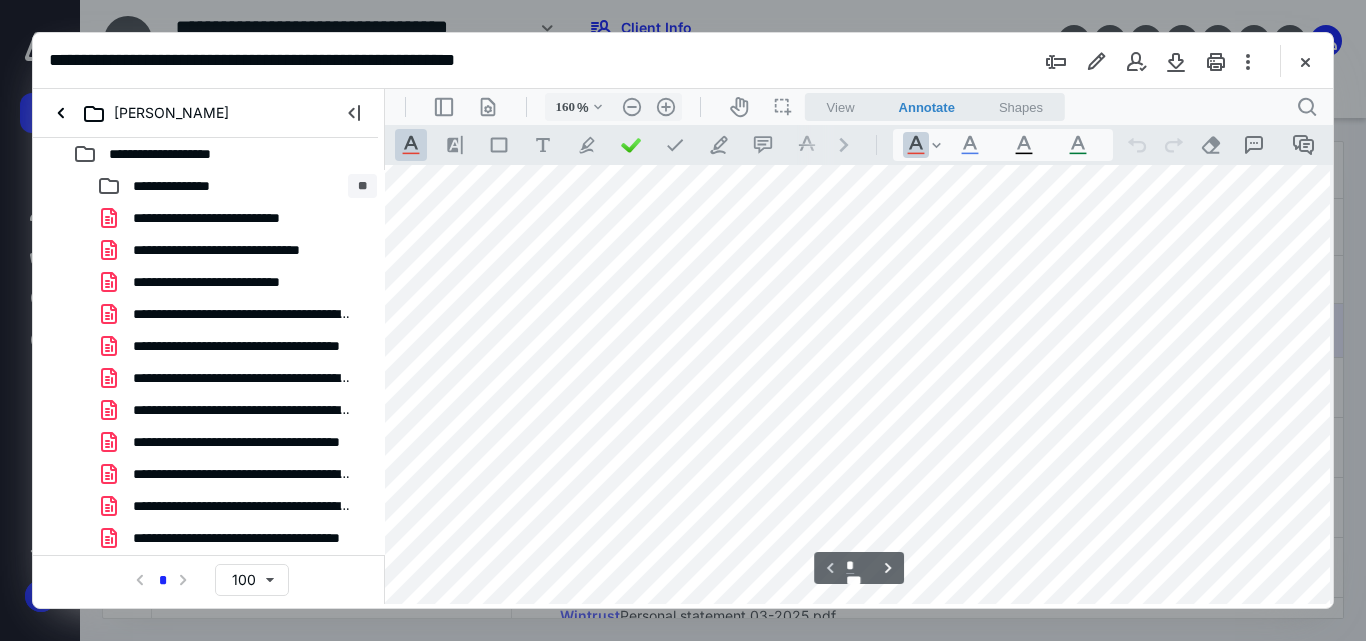 scroll, scrollTop: 0, scrollLeft: 27, axis: horizontal 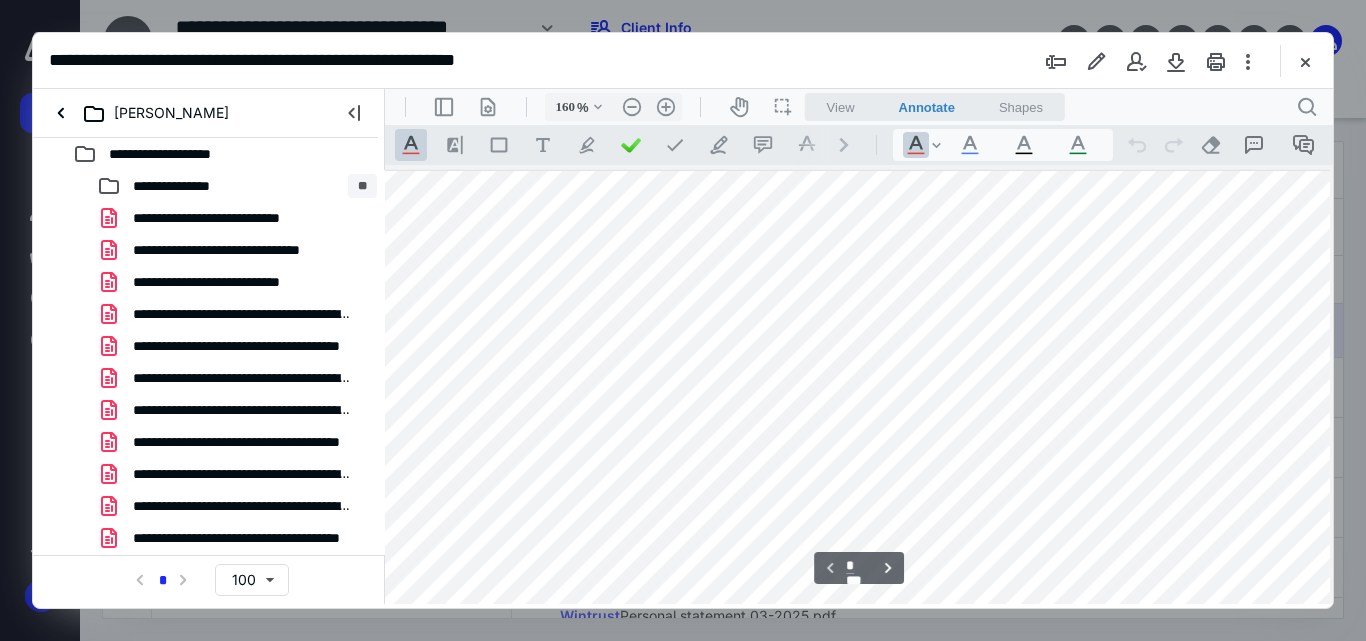 drag, startPoint x: 1059, startPoint y: 695, endPoint x: 681, endPoint y: 603, distance: 389.0347 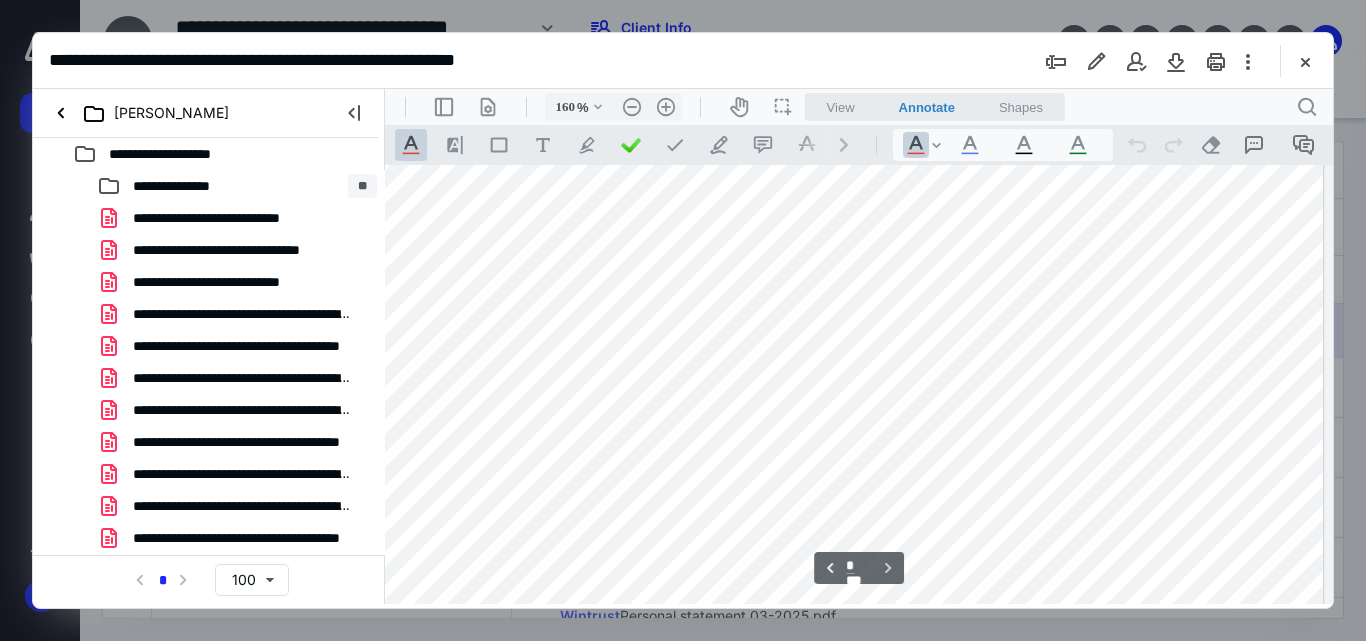 scroll, scrollTop: 2124, scrollLeft: 53, axis: both 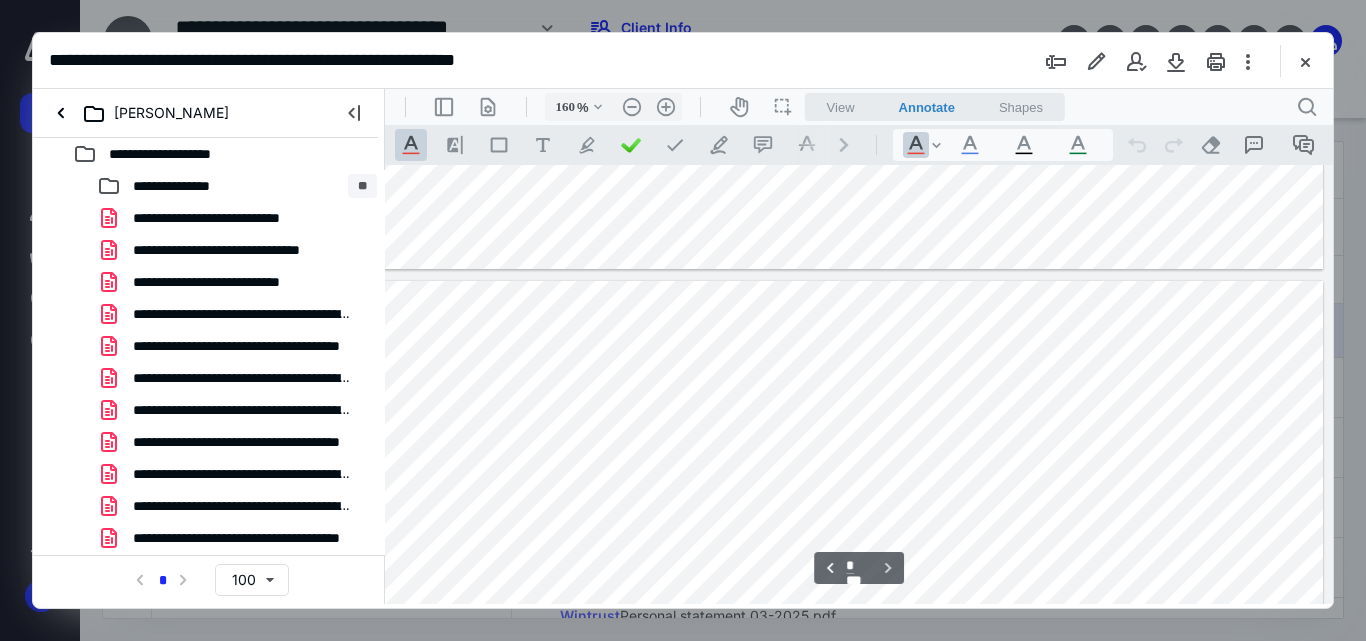 type on "*" 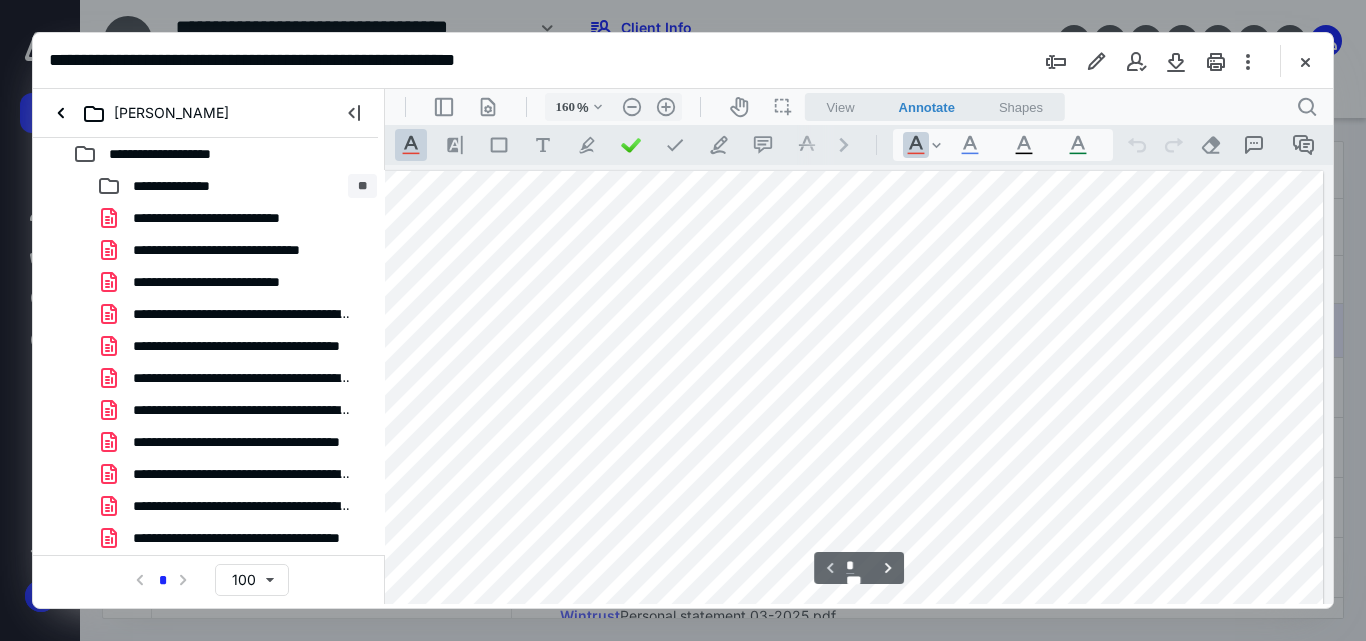 scroll, scrollTop: 333, scrollLeft: 53, axis: both 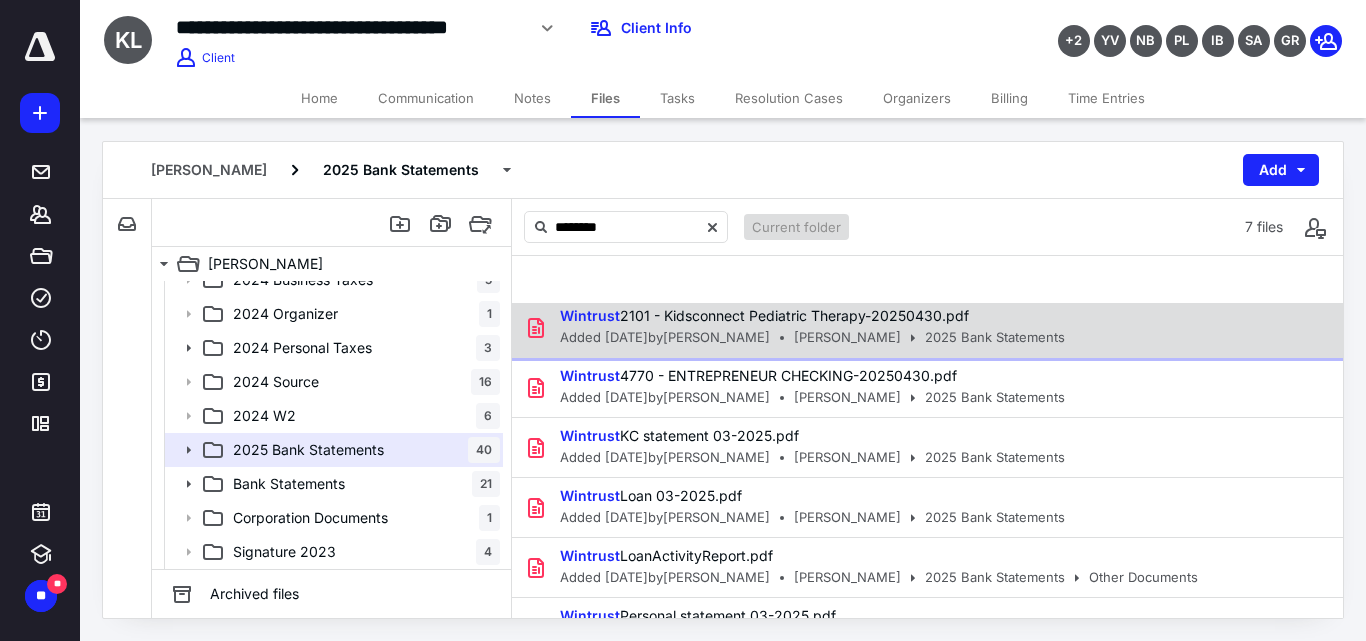 click on "Wintrust  2101 - Kidsconnect Pediatric Therapy-20250430.pdf" at bounding box center (764, 315) 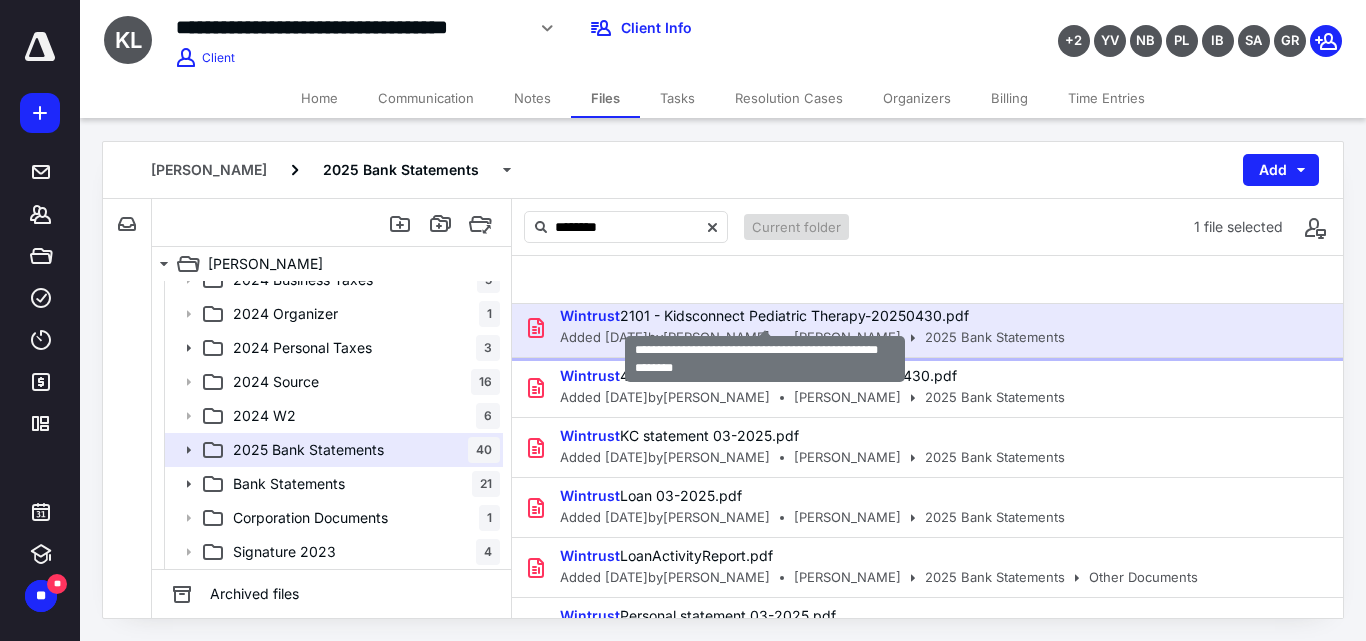 click on "Wintrust  2101 - Kidsconnect Pediatric Therapy-20250430.pdf" at bounding box center (764, 315) 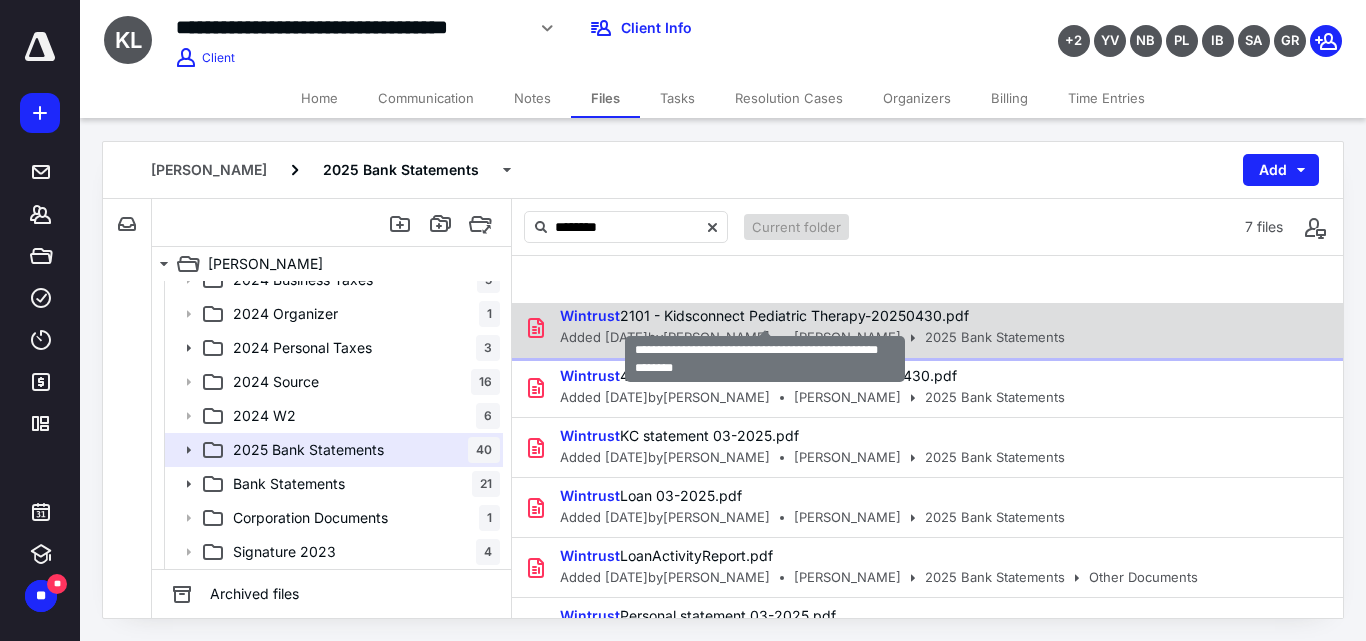 click on "Wintrust  2101 - Kidsconnect Pediatric Therapy-20250430.pdf" at bounding box center (764, 315) 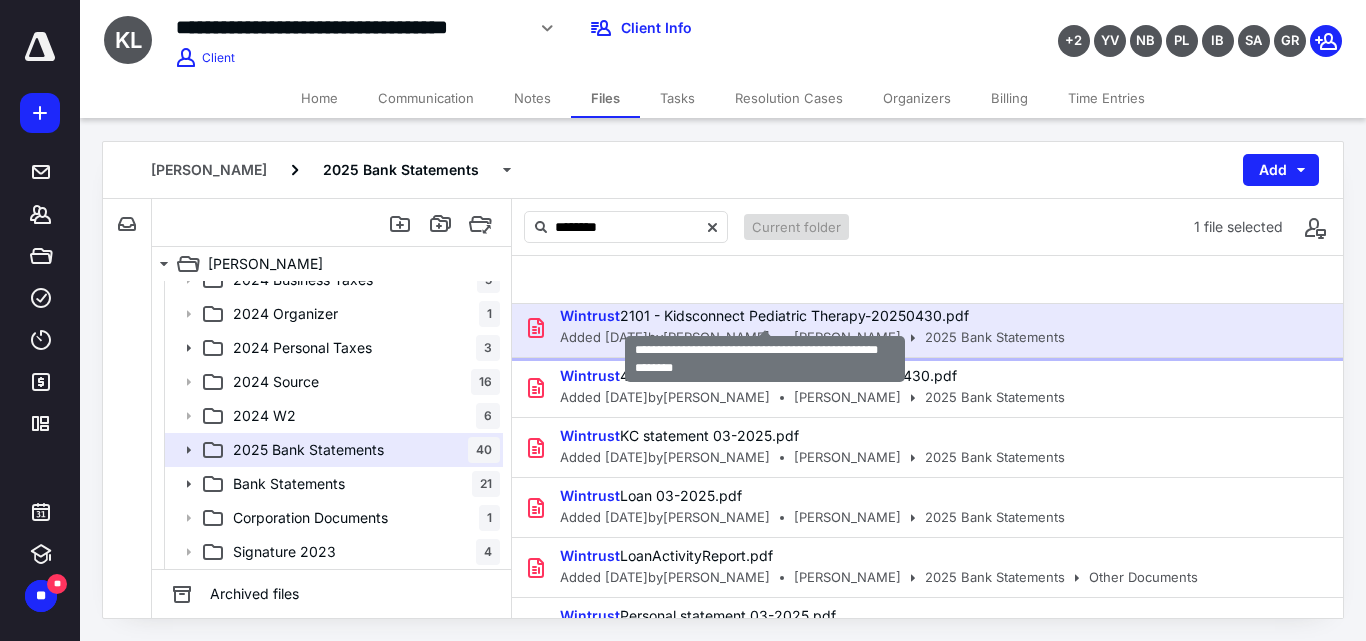 click on "Wintrust  2101 - Kidsconnect Pediatric Therapy-20250430.pdf" at bounding box center (764, 315) 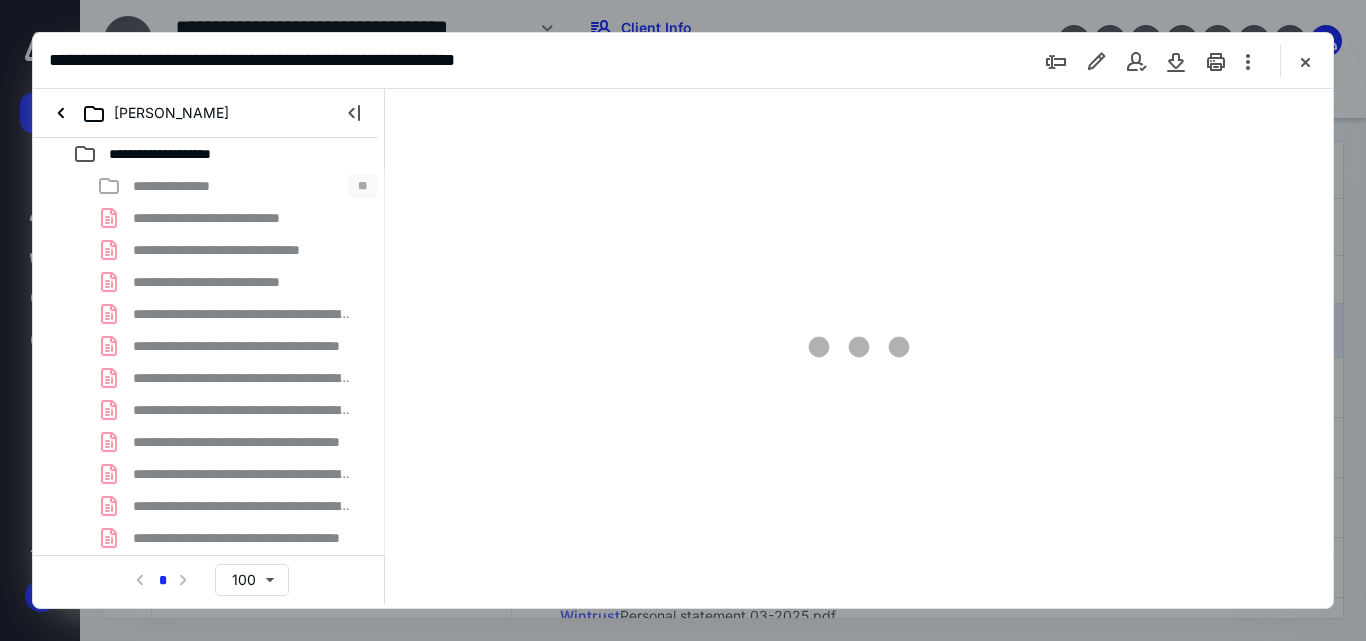 scroll, scrollTop: 0, scrollLeft: 0, axis: both 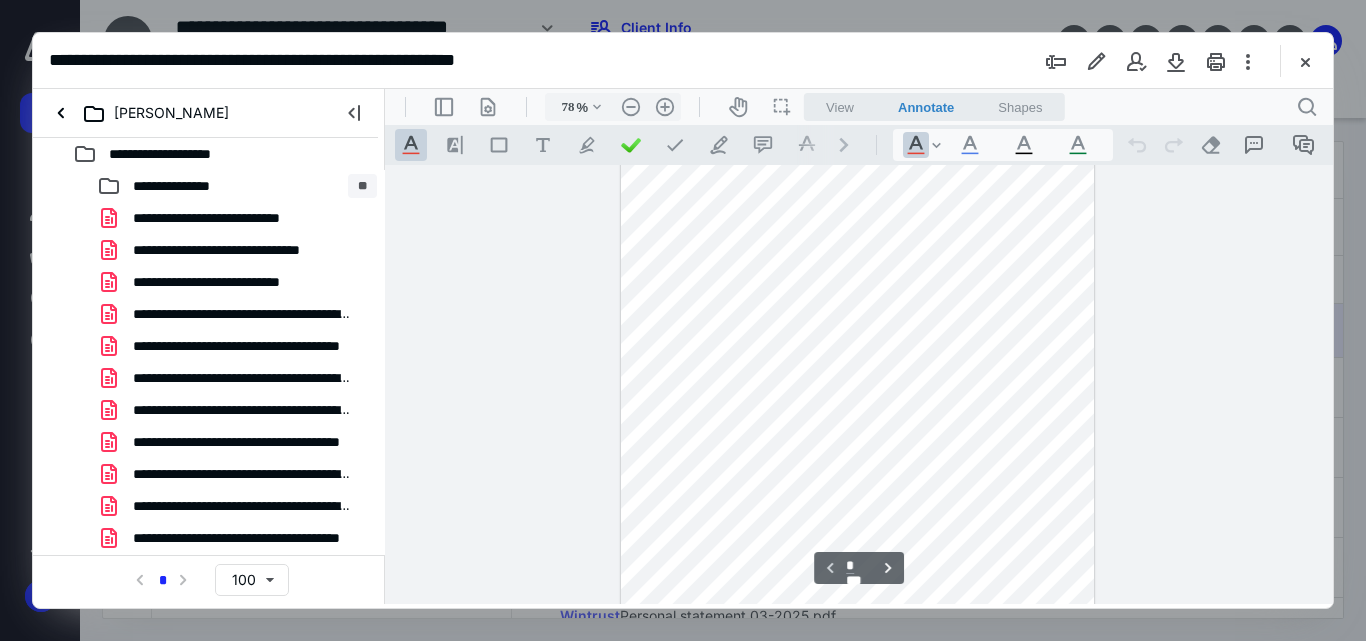 type on "85" 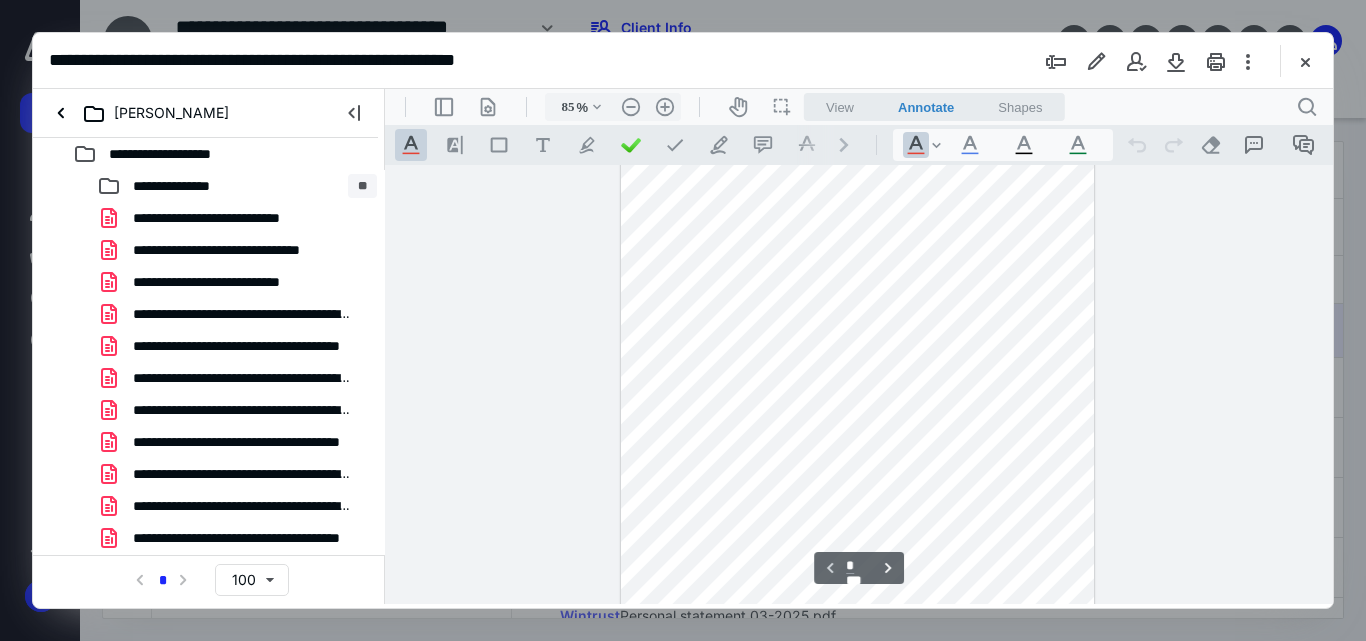 scroll, scrollTop: 204, scrollLeft: 0, axis: vertical 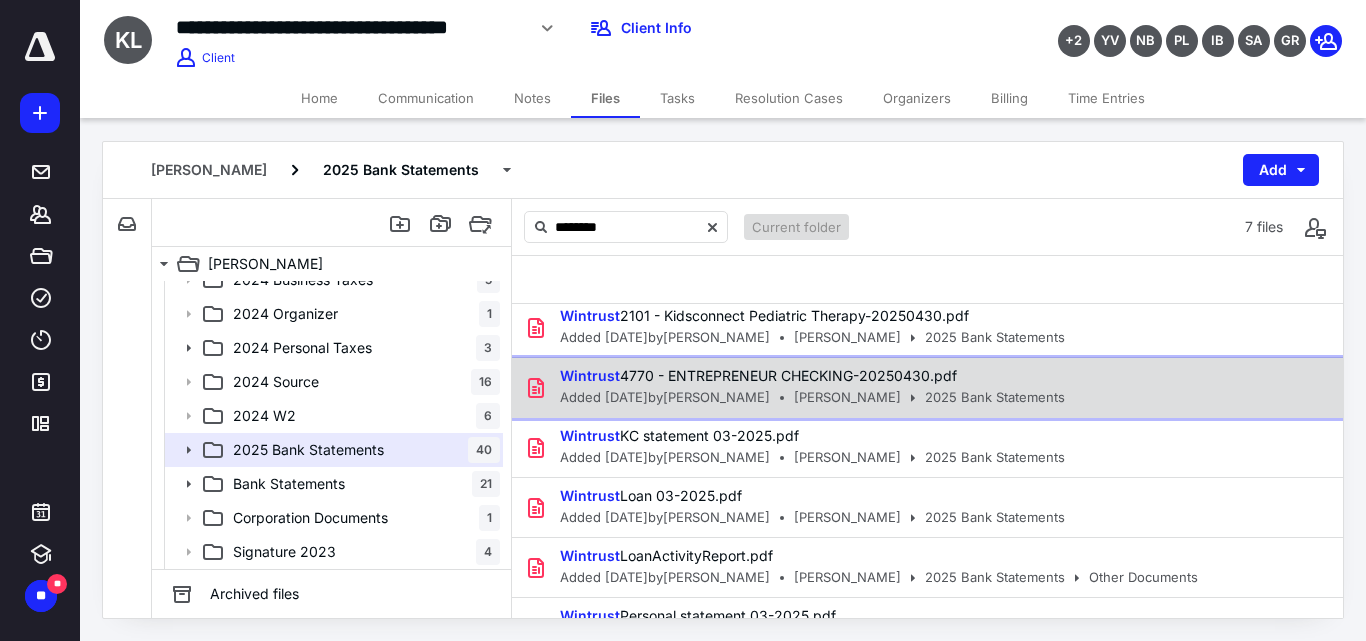 click on "Wintrust  4770 - ENTREPRENEUR CHECKING-20250430.pdf" at bounding box center [758, 375] 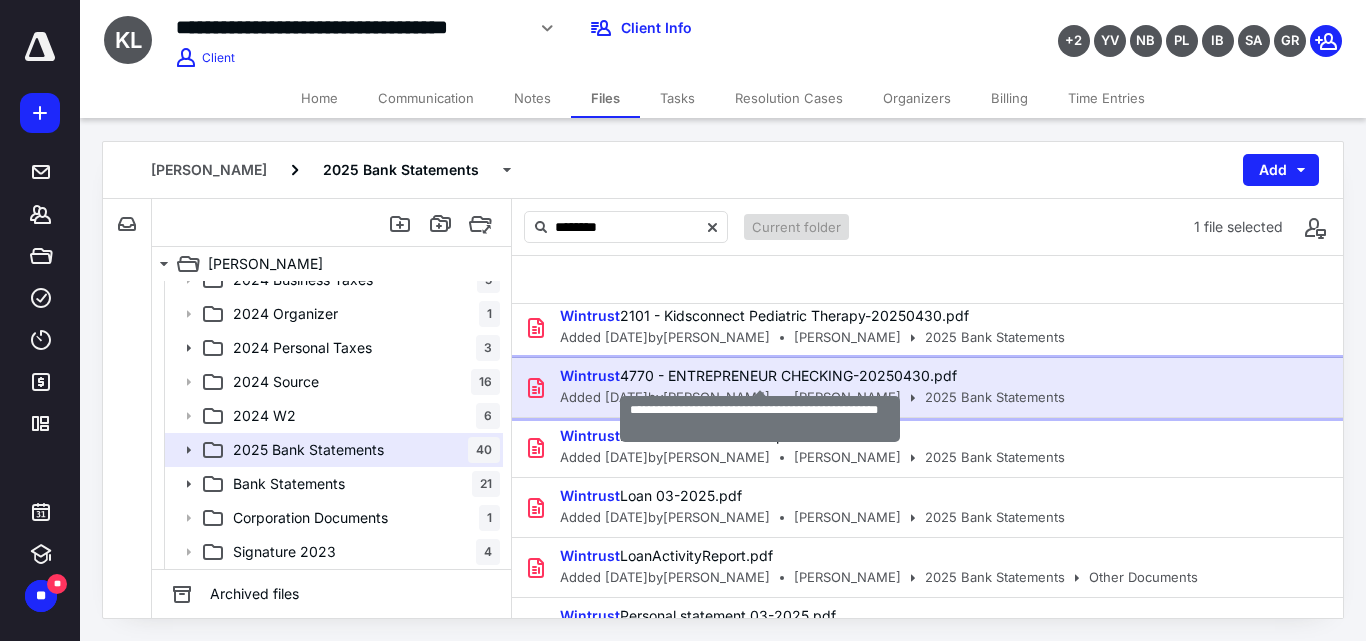 click on "Wintrust  4770 - ENTREPRENEUR CHECKING-20250430.pdf" at bounding box center (758, 375) 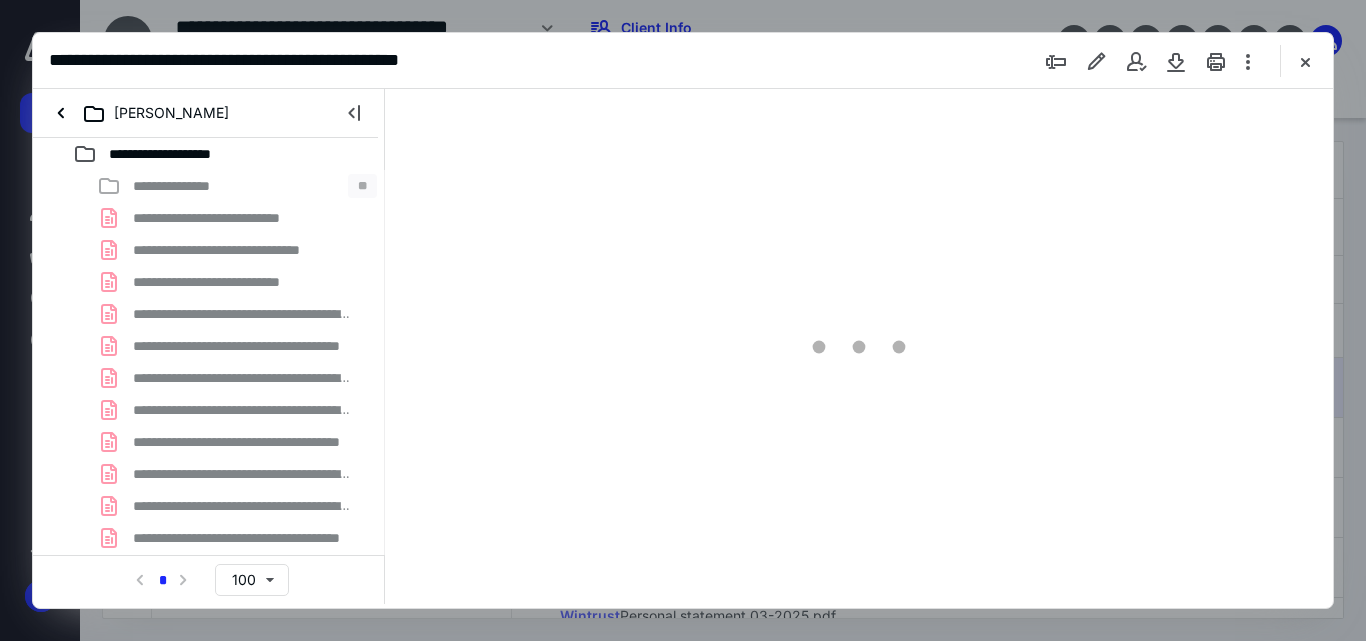 scroll, scrollTop: 0, scrollLeft: 0, axis: both 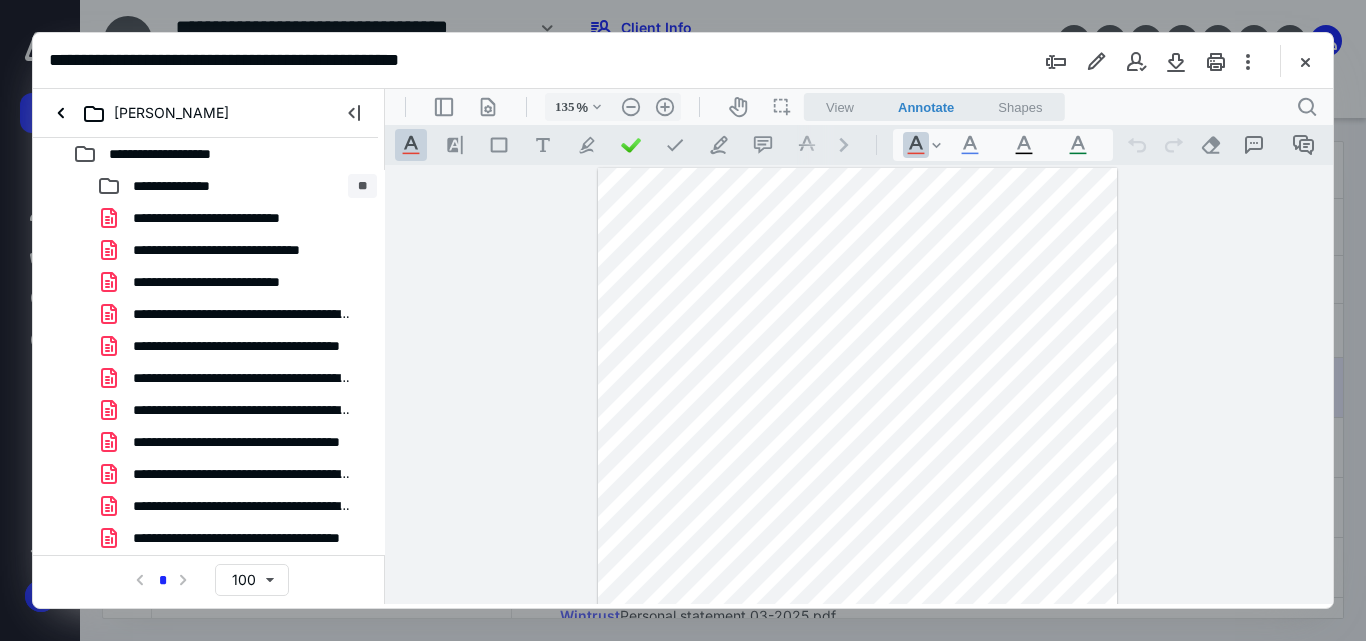 type on "160" 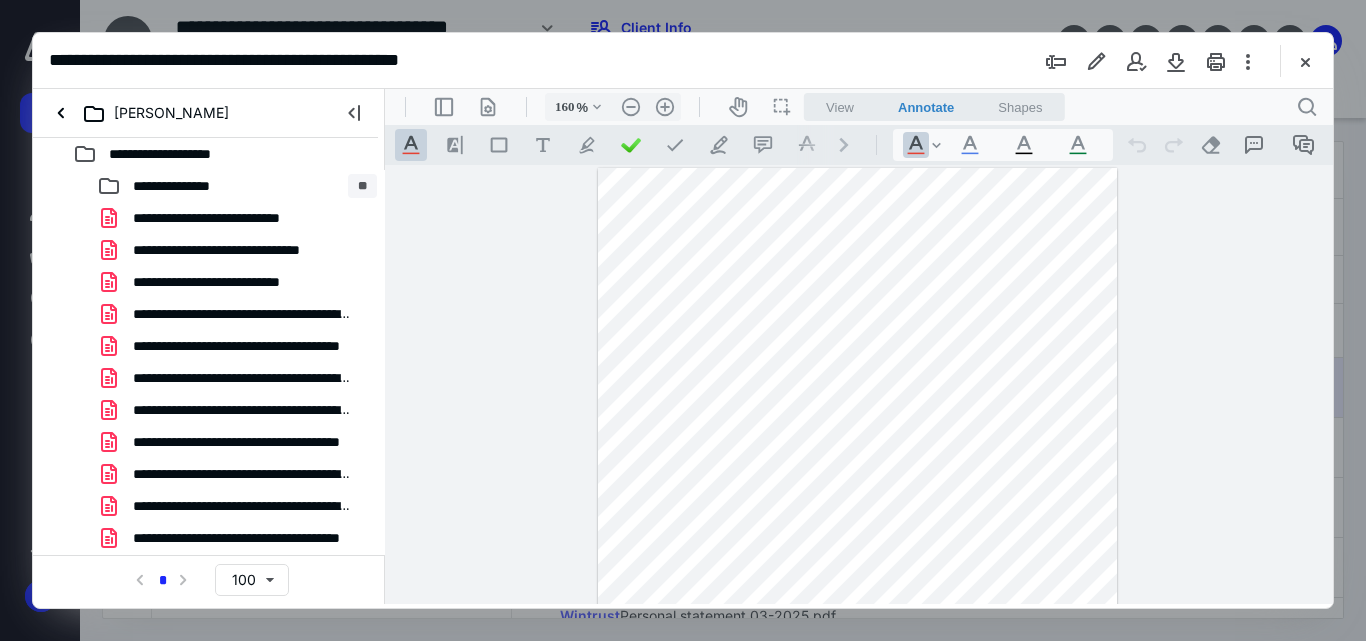 scroll, scrollTop: 210, scrollLeft: 28, axis: both 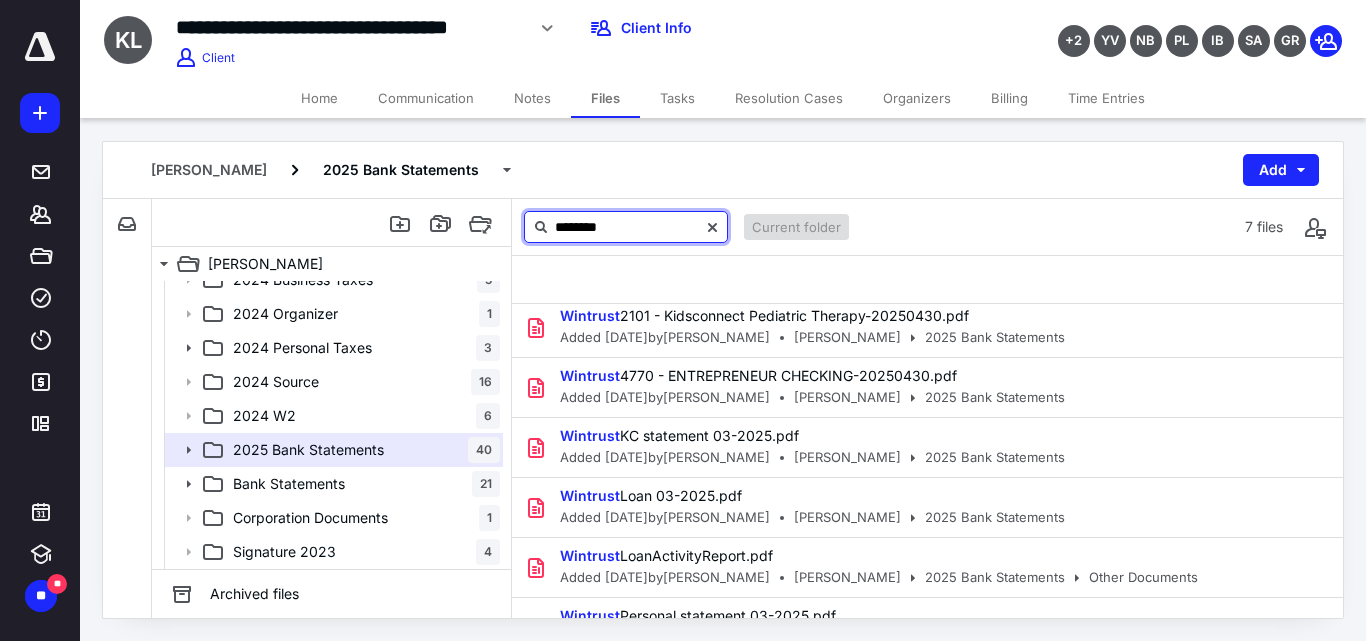 click on "********" at bounding box center [626, 227] 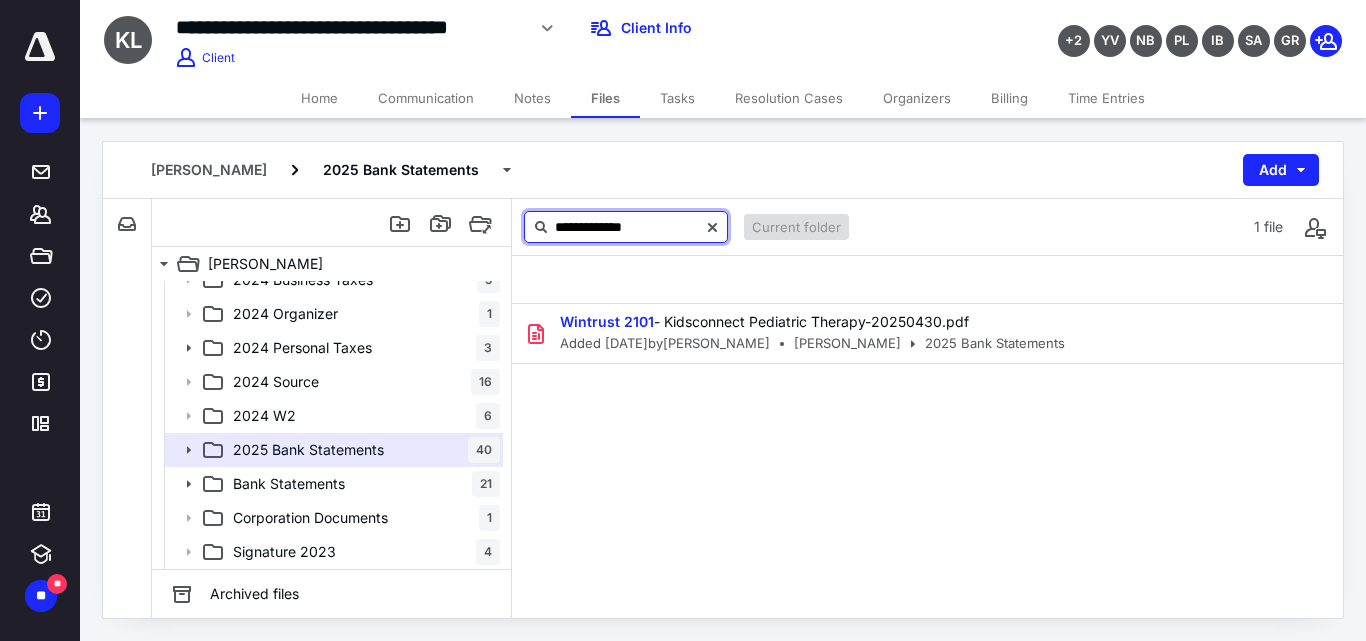 scroll, scrollTop: 0, scrollLeft: 0, axis: both 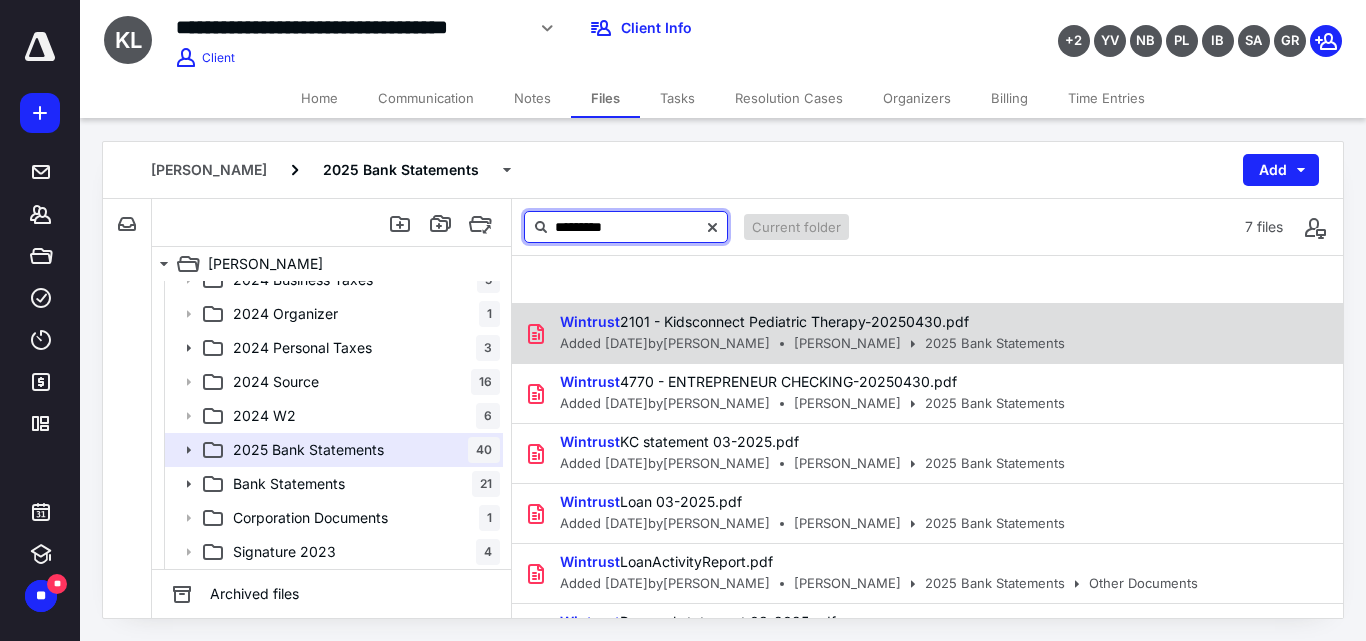 type on "********" 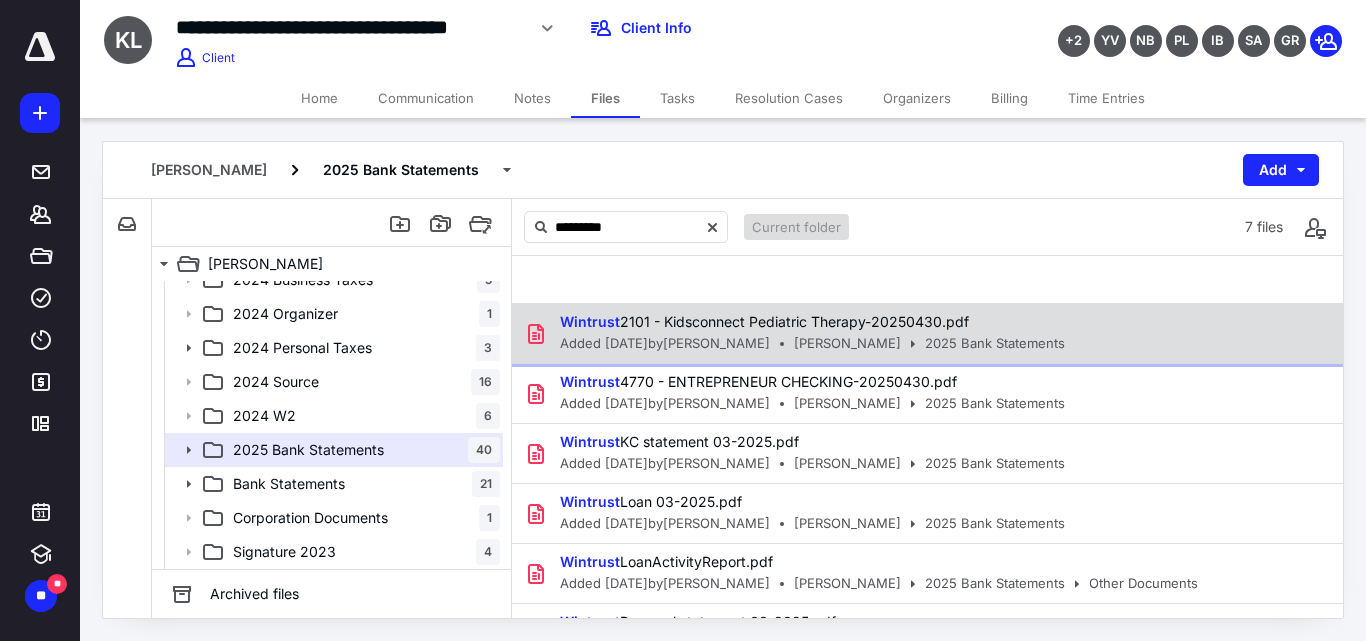 click on "Wintrust  2101 - Kidsconnect Pediatric Therapy-20250430.pdf Added   [DATE]  by  [PERSON_NAME] [PERSON_NAME] 2025 Bank Statements" at bounding box center (927, 334) 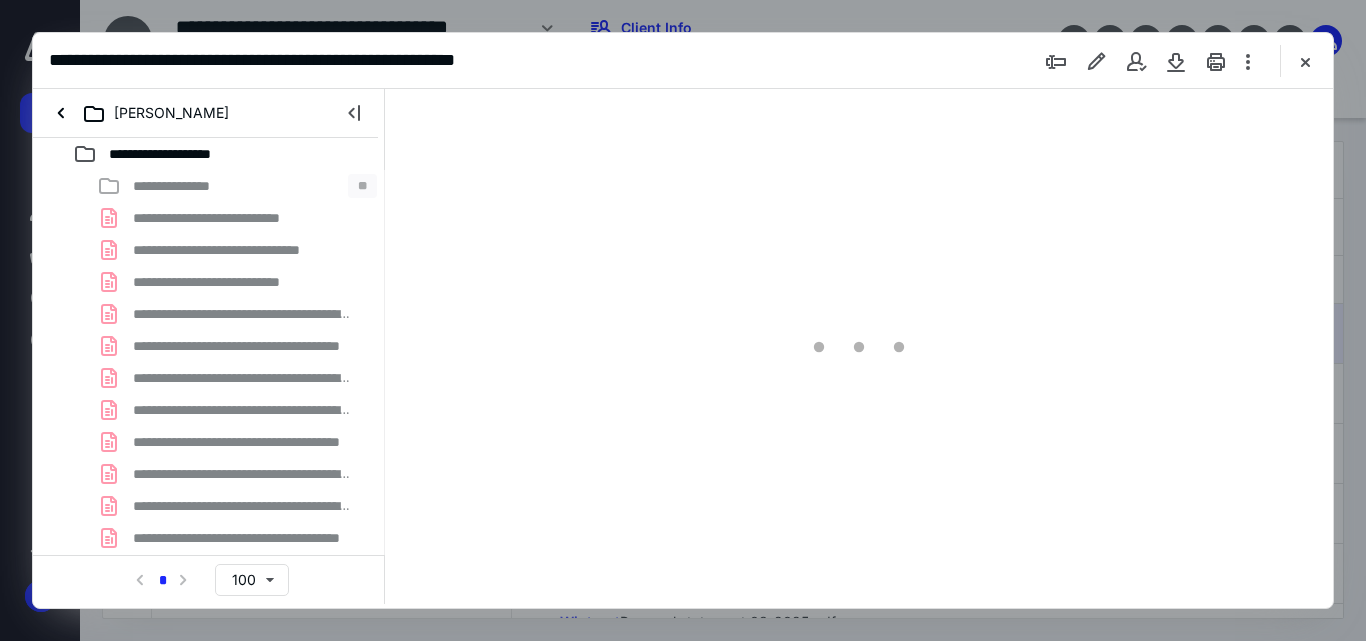 scroll, scrollTop: 0, scrollLeft: 0, axis: both 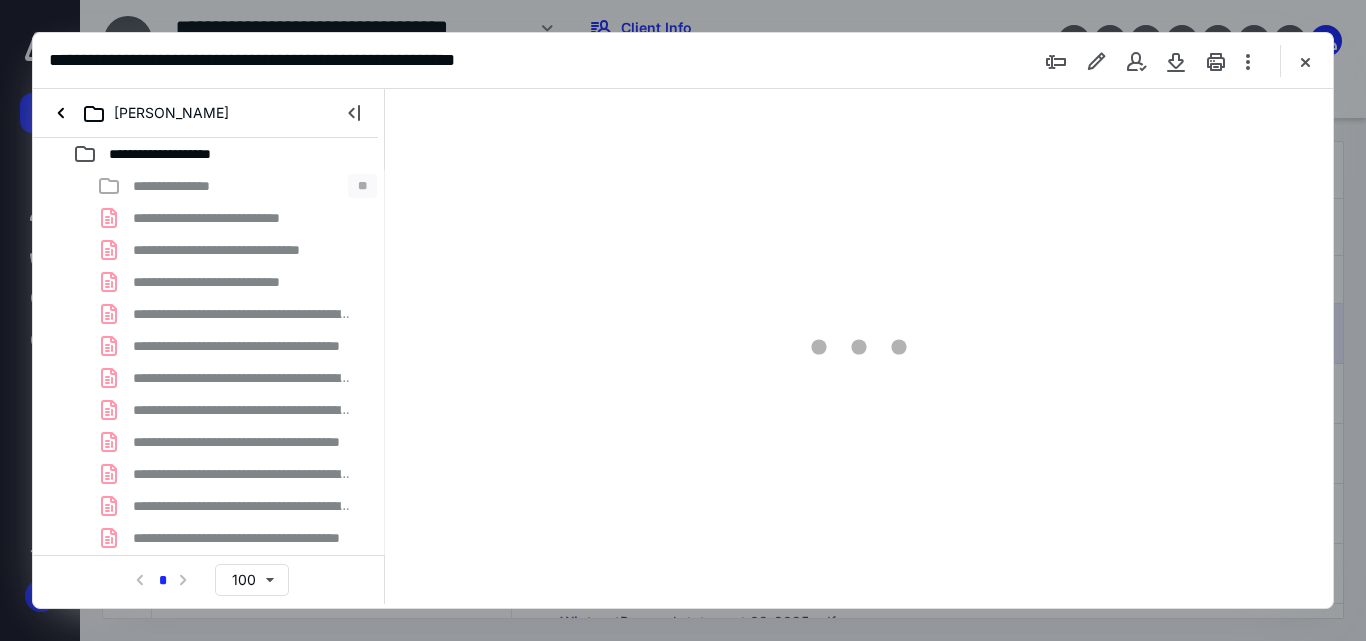 type on "55" 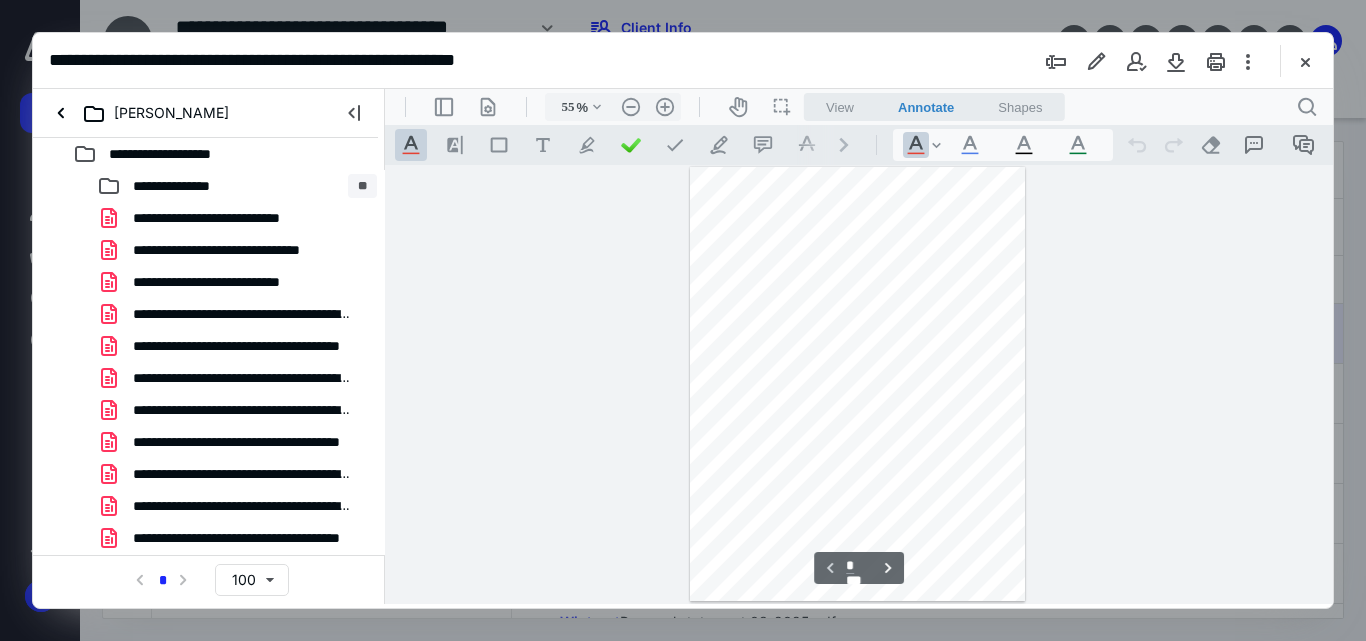 scroll, scrollTop: 78, scrollLeft: 0, axis: vertical 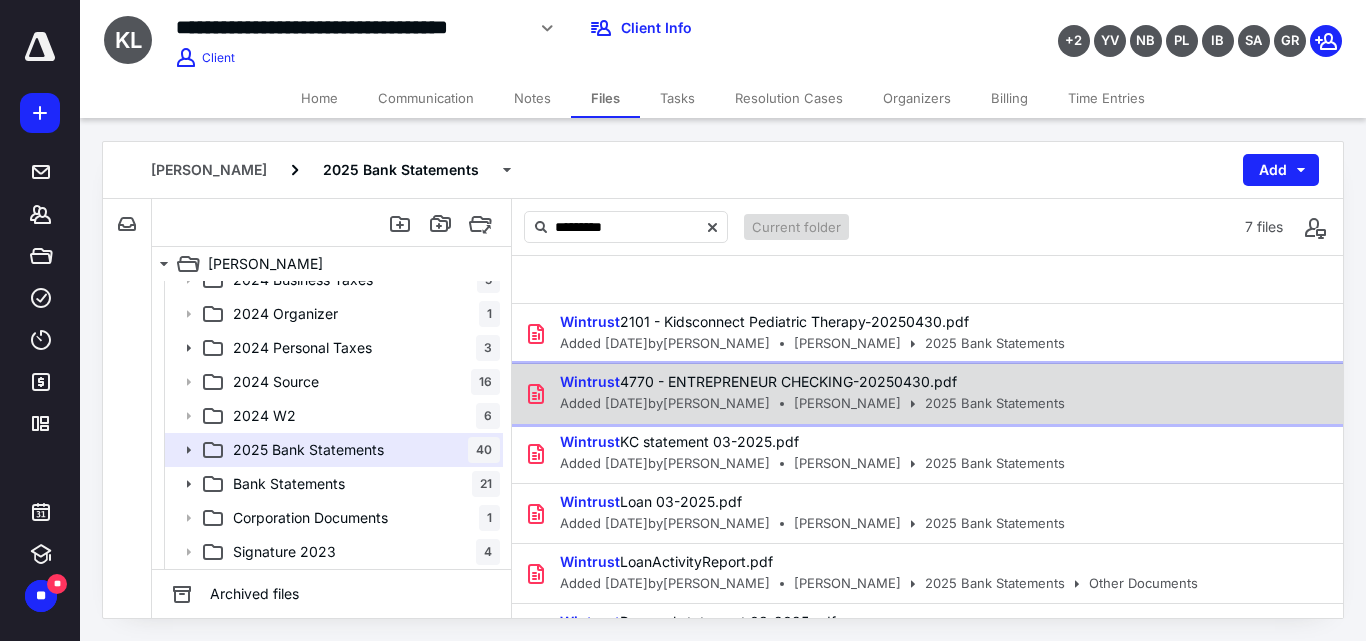 click on "Wintrust  4770 - ENTREPRENEUR CHECKING-20250430.pdf" at bounding box center (758, 381) 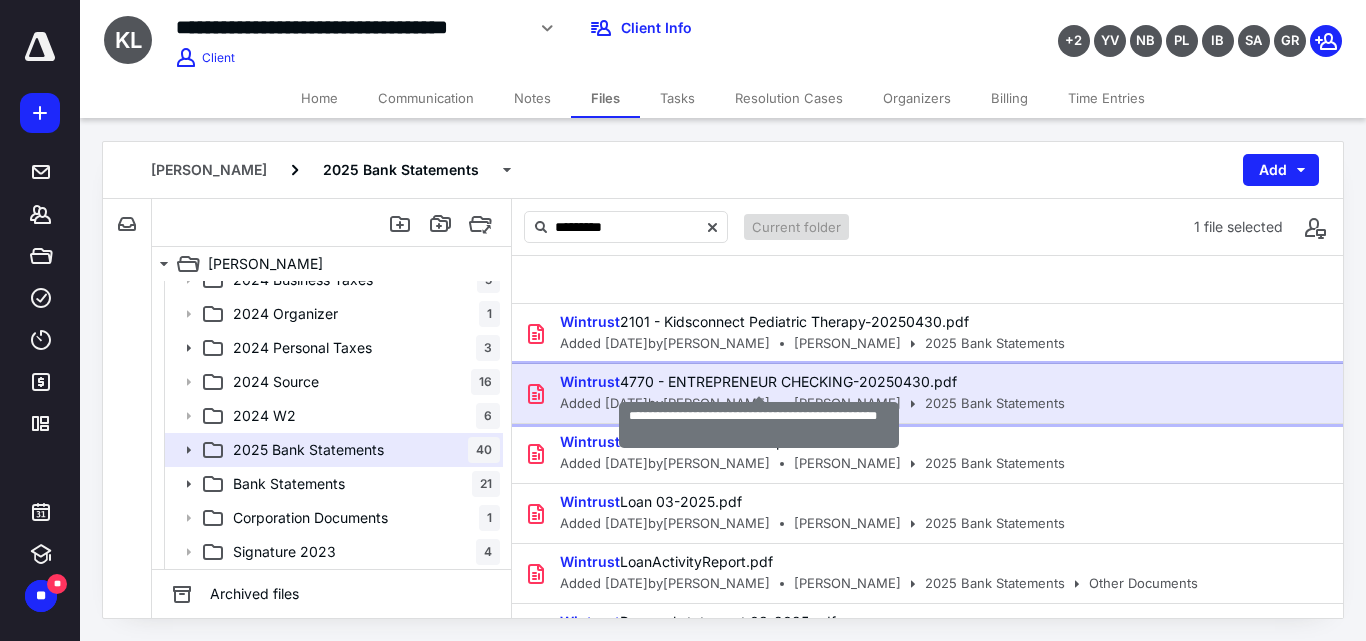 click on "Wintrust  4770 - ENTREPRENEUR CHECKING-20250430.pdf" at bounding box center (758, 381) 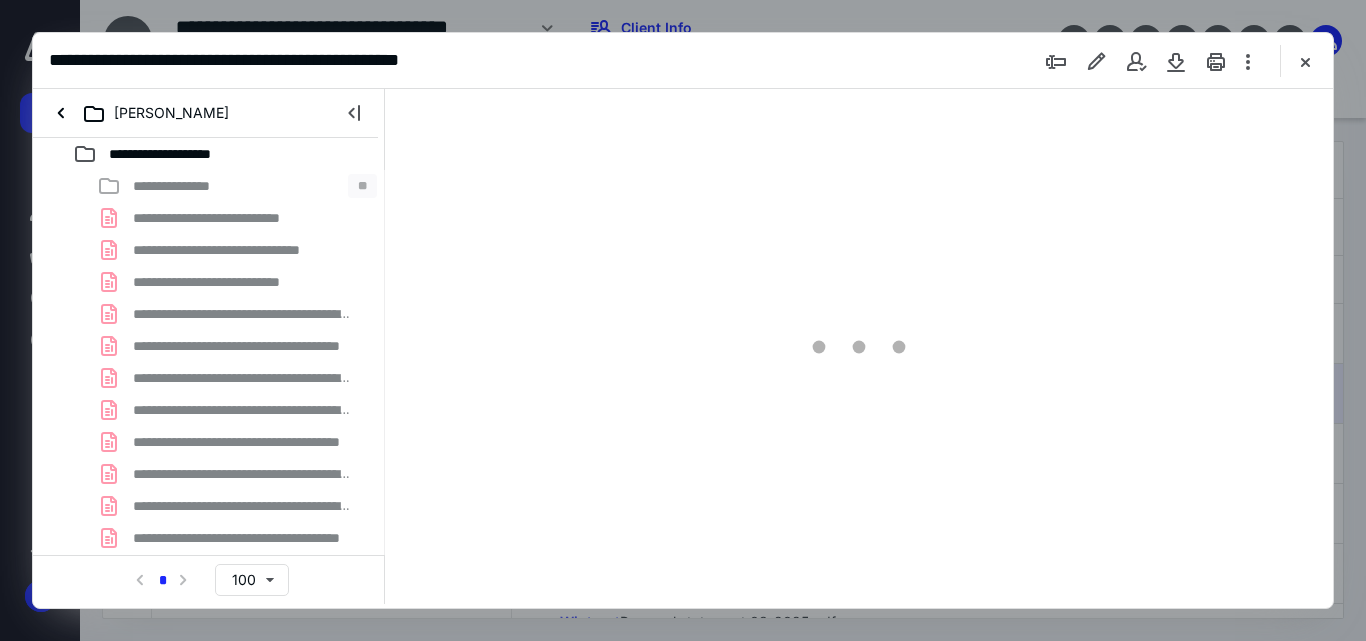 scroll, scrollTop: 0, scrollLeft: 0, axis: both 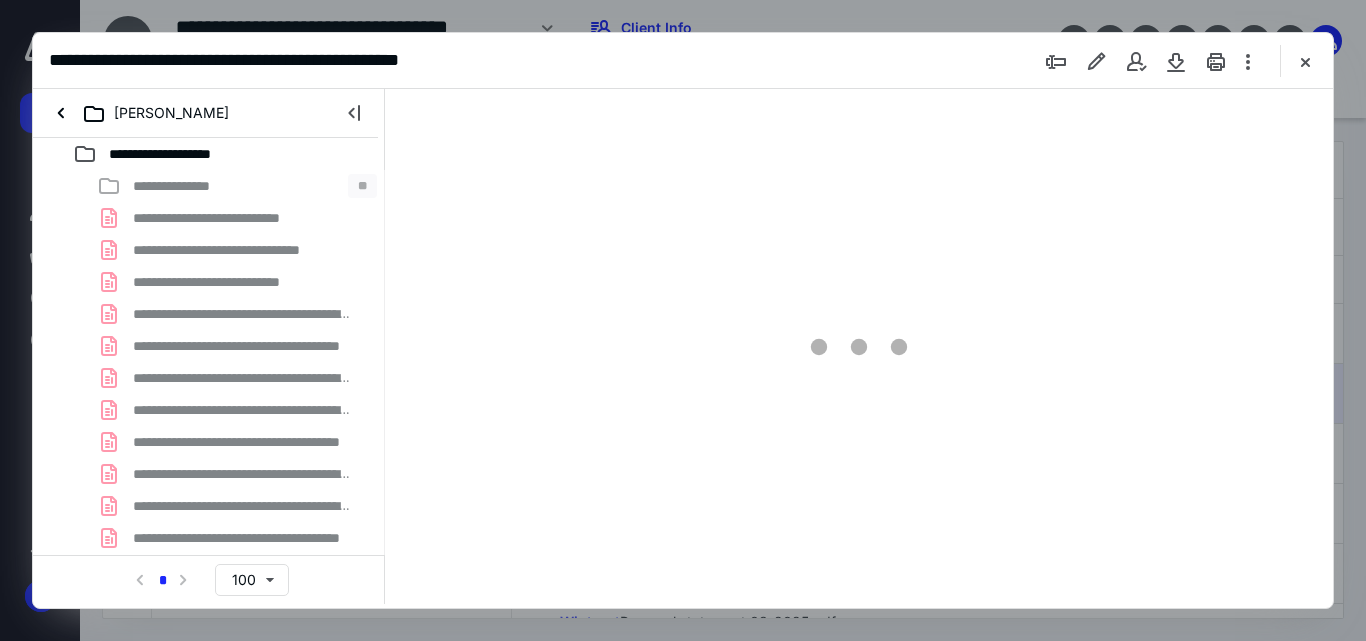 type on "55" 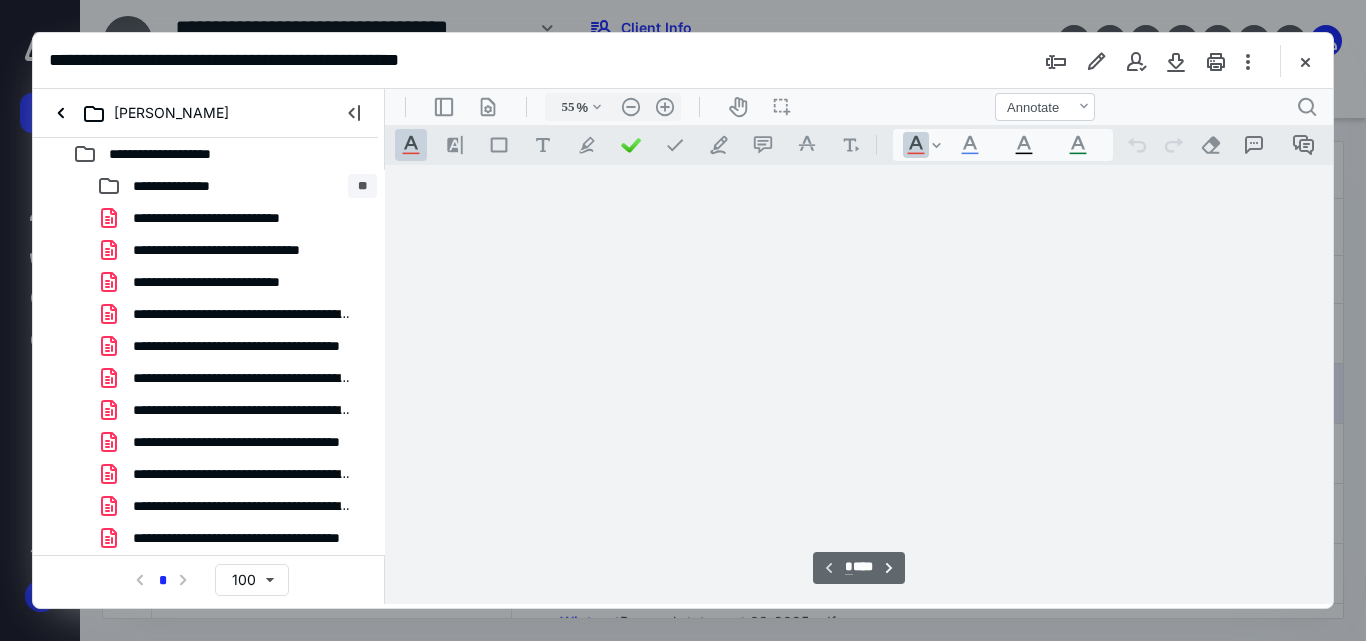 scroll, scrollTop: 78, scrollLeft: 0, axis: vertical 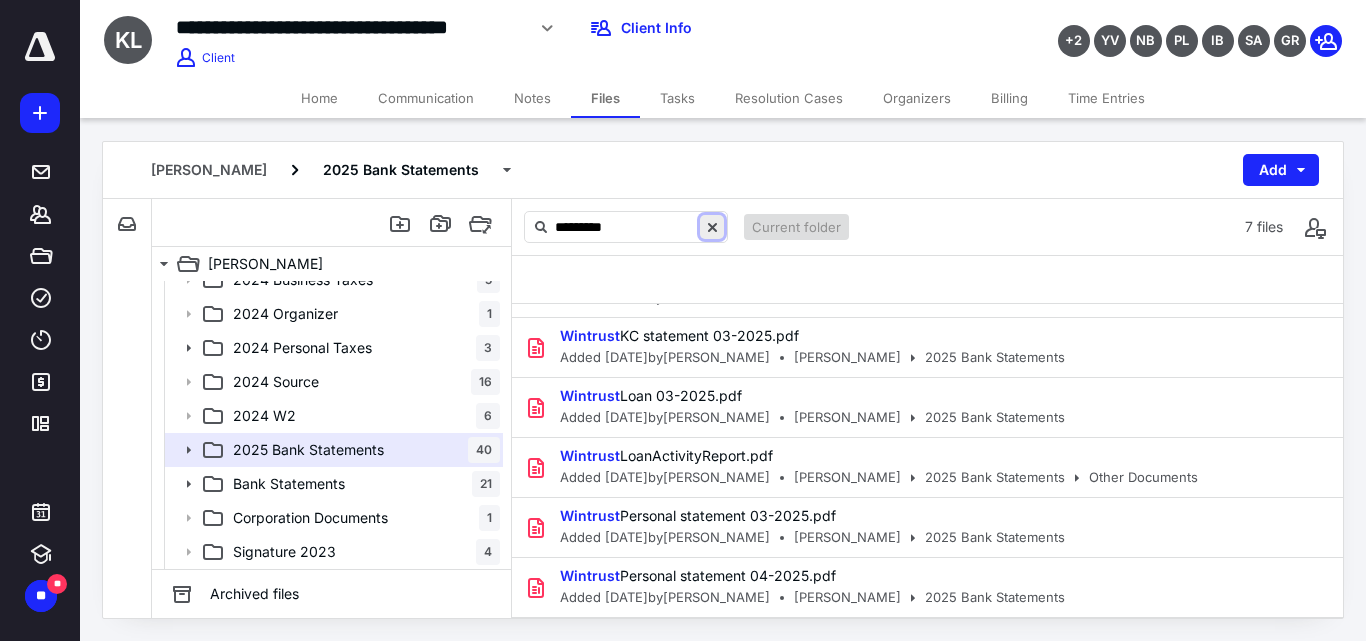 click at bounding box center (712, 227) 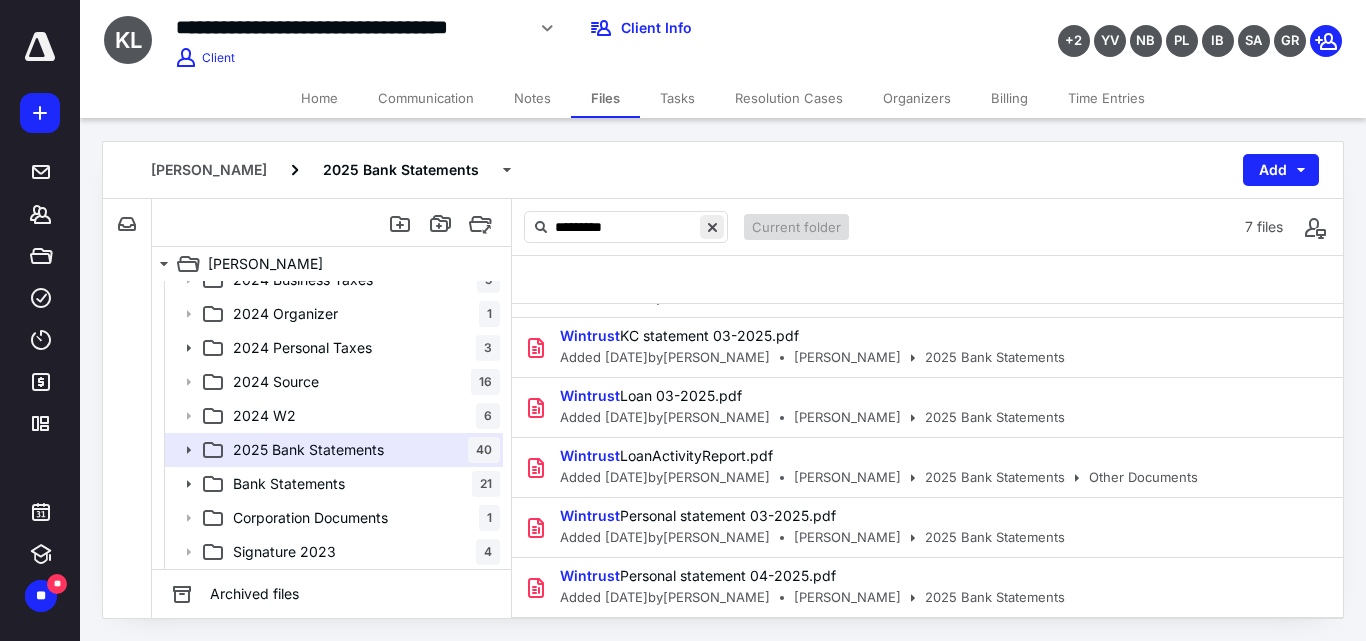 type 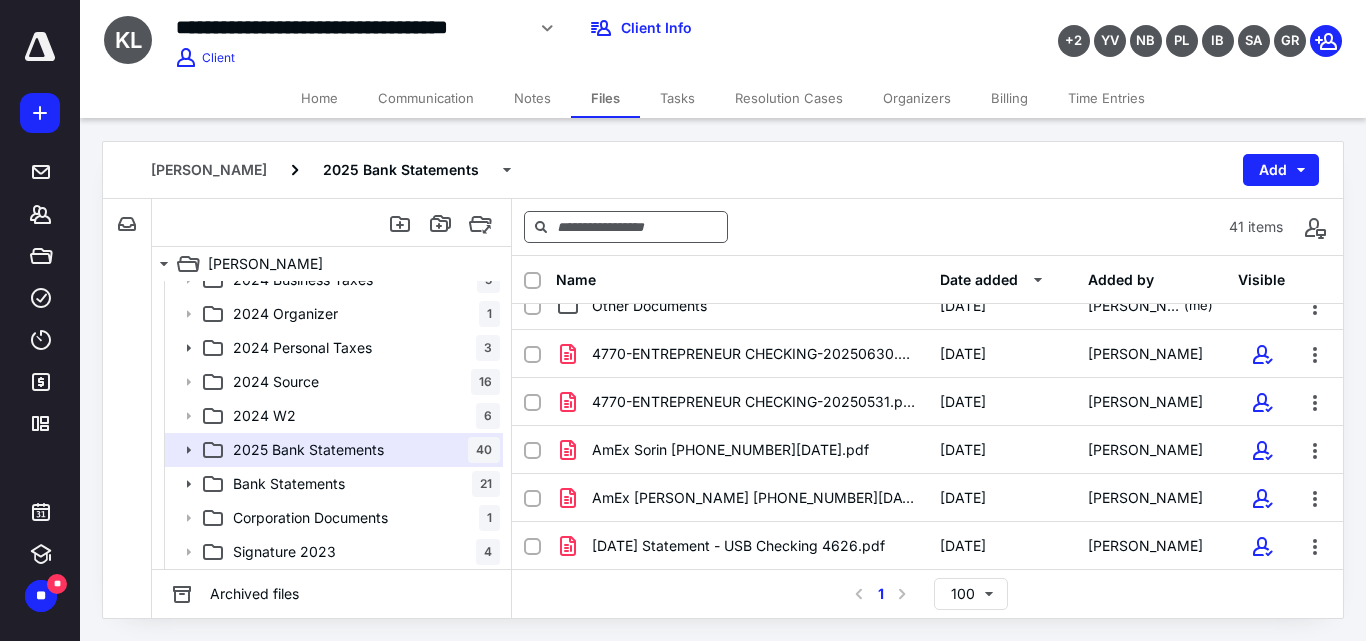 scroll, scrollTop: 0, scrollLeft: 0, axis: both 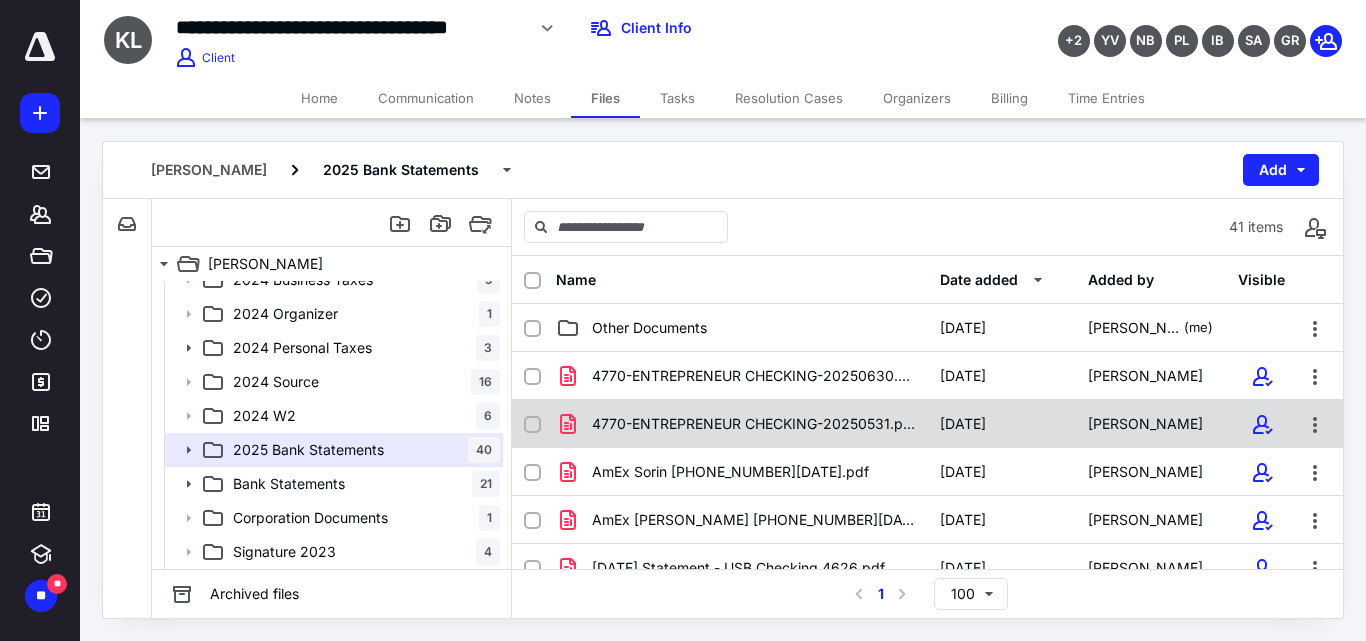 click on "4770-ENTREPRENEUR CHECKING-20250531.pdf" at bounding box center [754, 424] 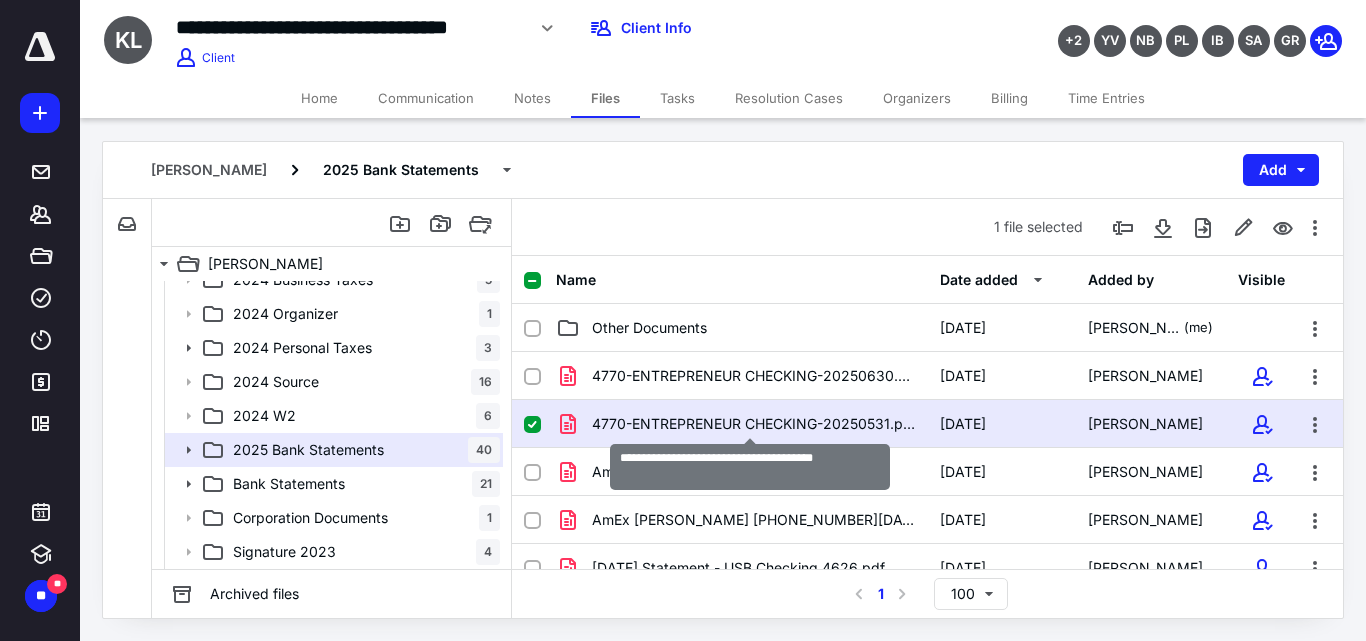 click on "4770-ENTREPRENEUR CHECKING-20250531.pdf" at bounding box center (754, 424) 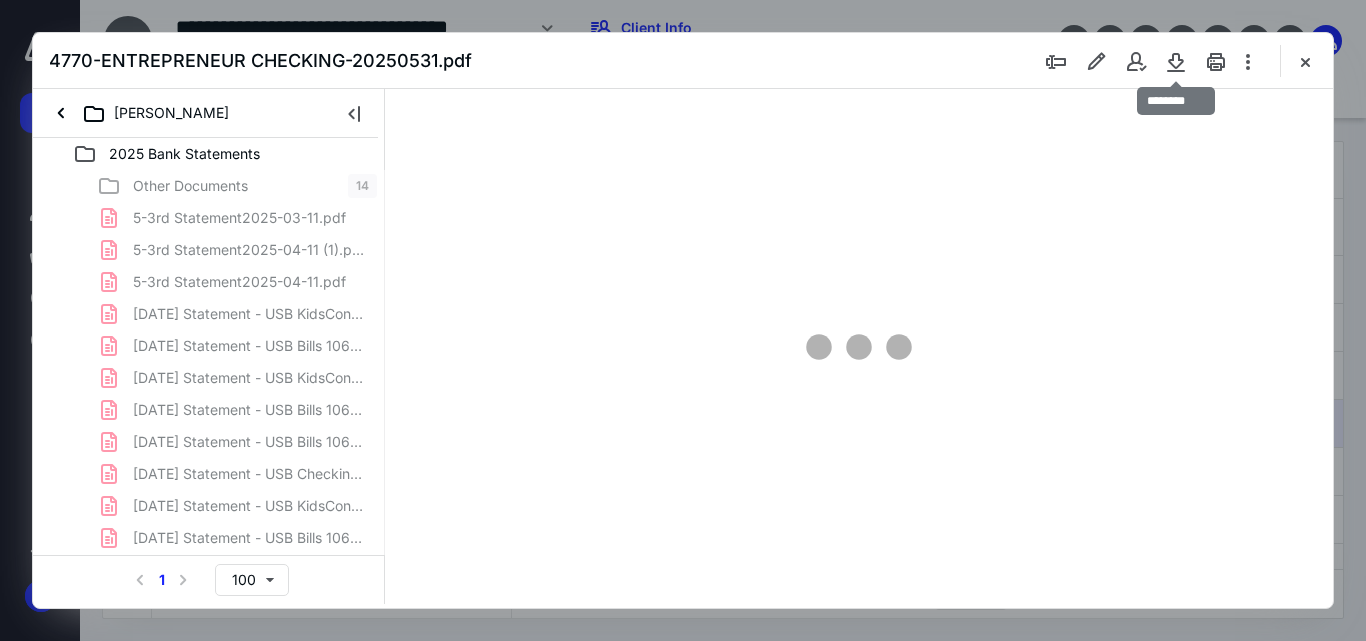 scroll, scrollTop: 0, scrollLeft: 0, axis: both 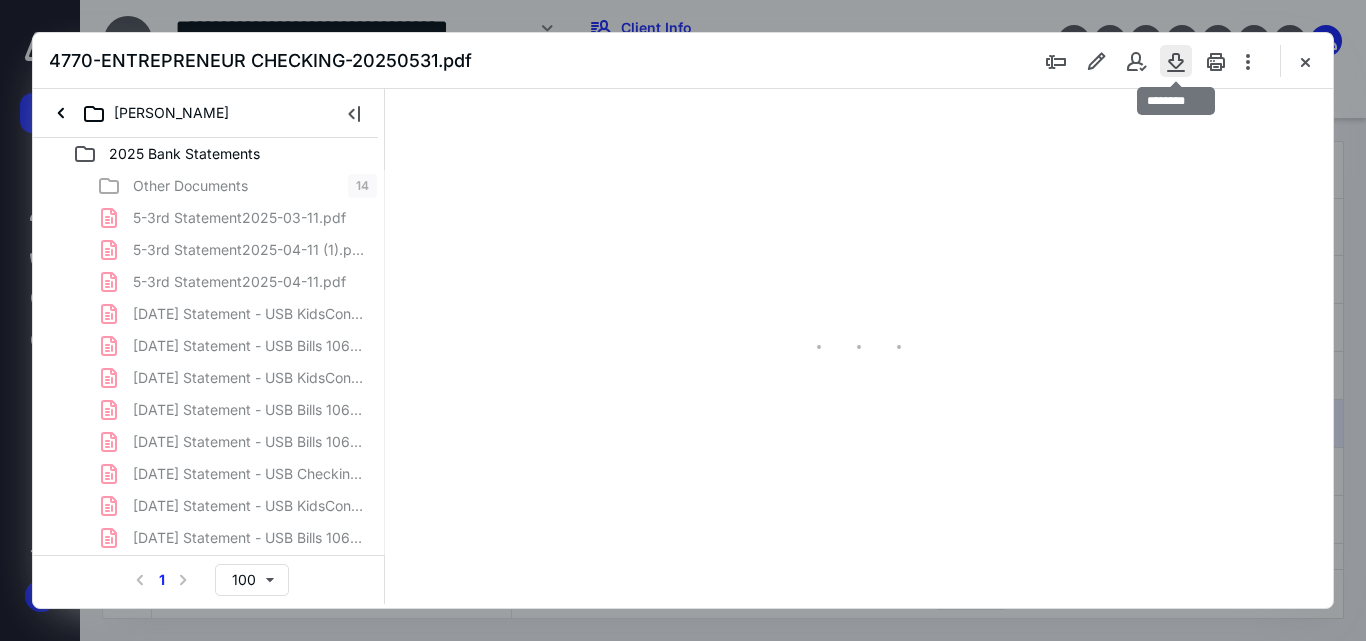 click at bounding box center [1176, 61] 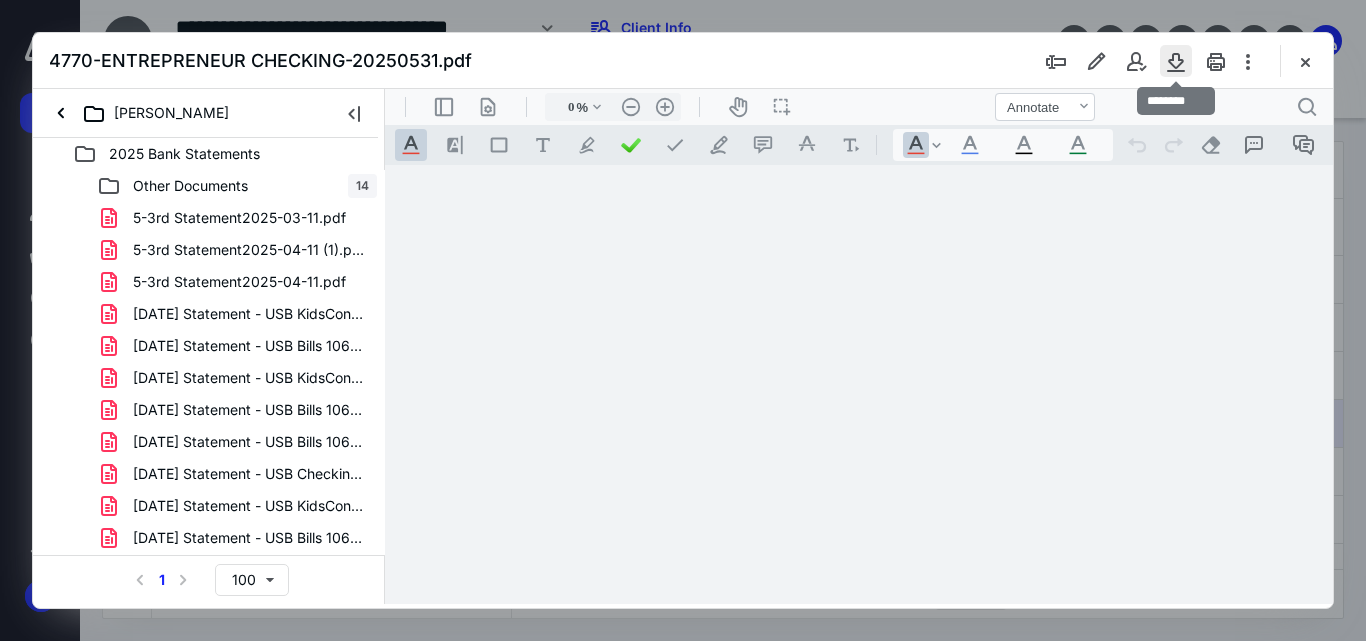type on "55" 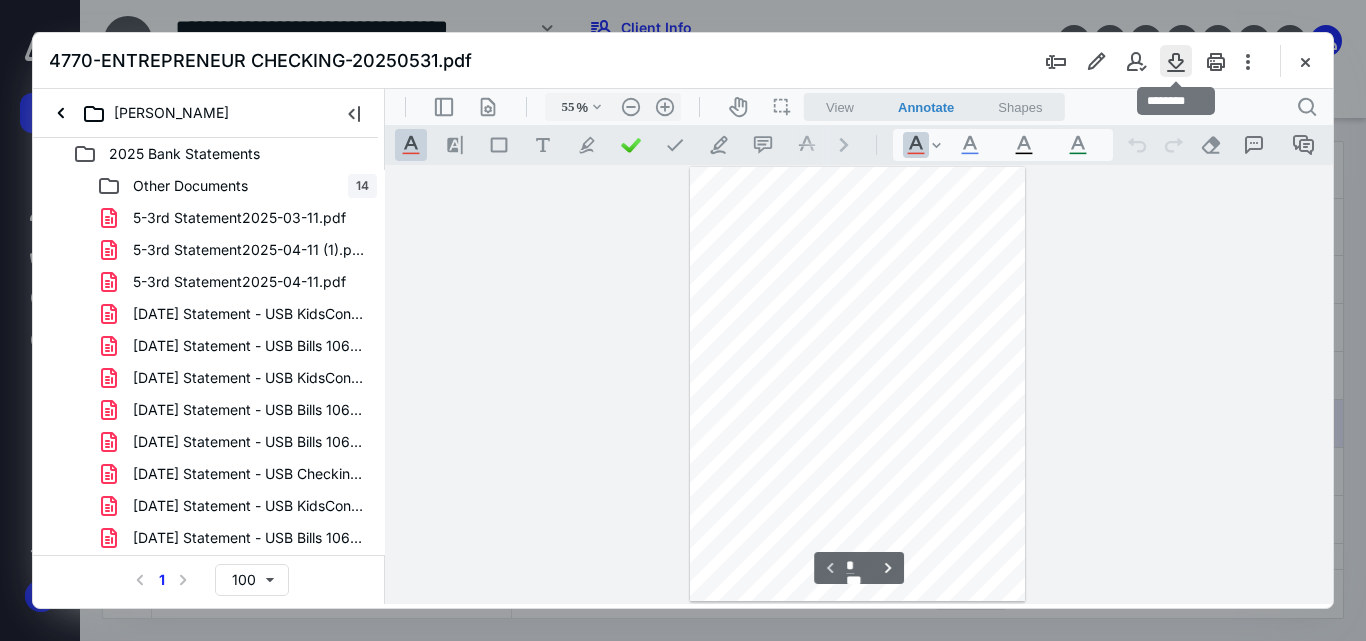 scroll, scrollTop: 78, scrollLeft: 0, axis: vertical 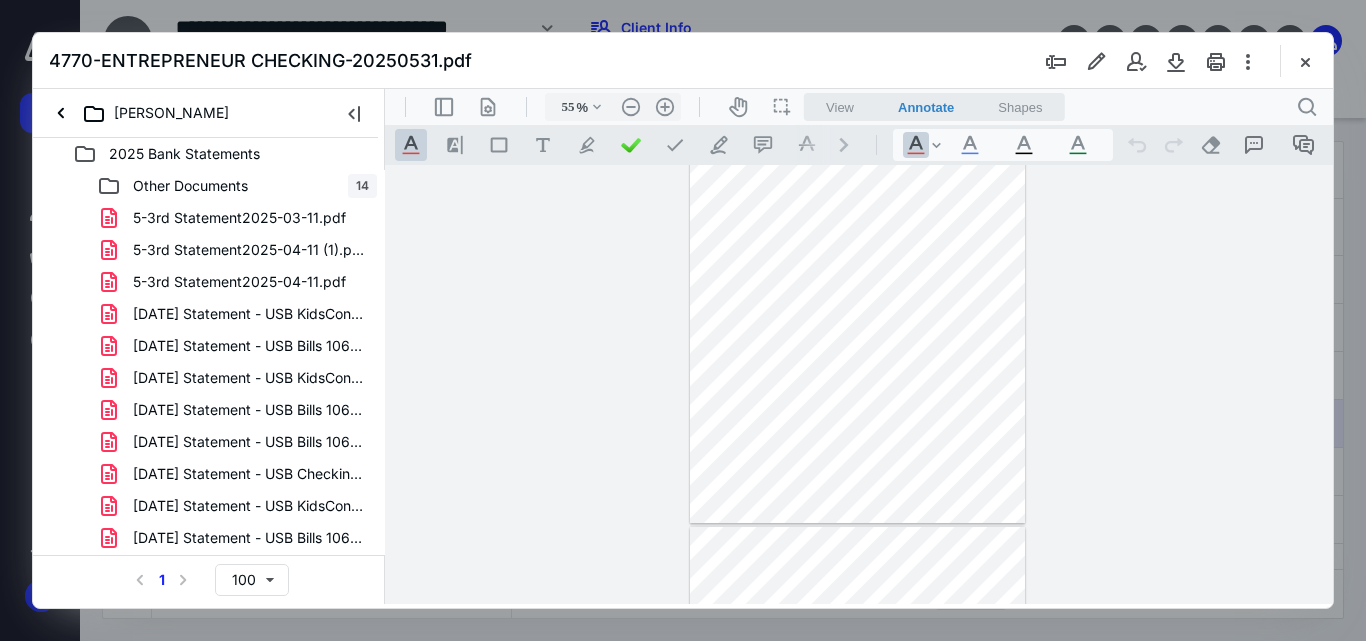 click at bounding box center (683, 320) 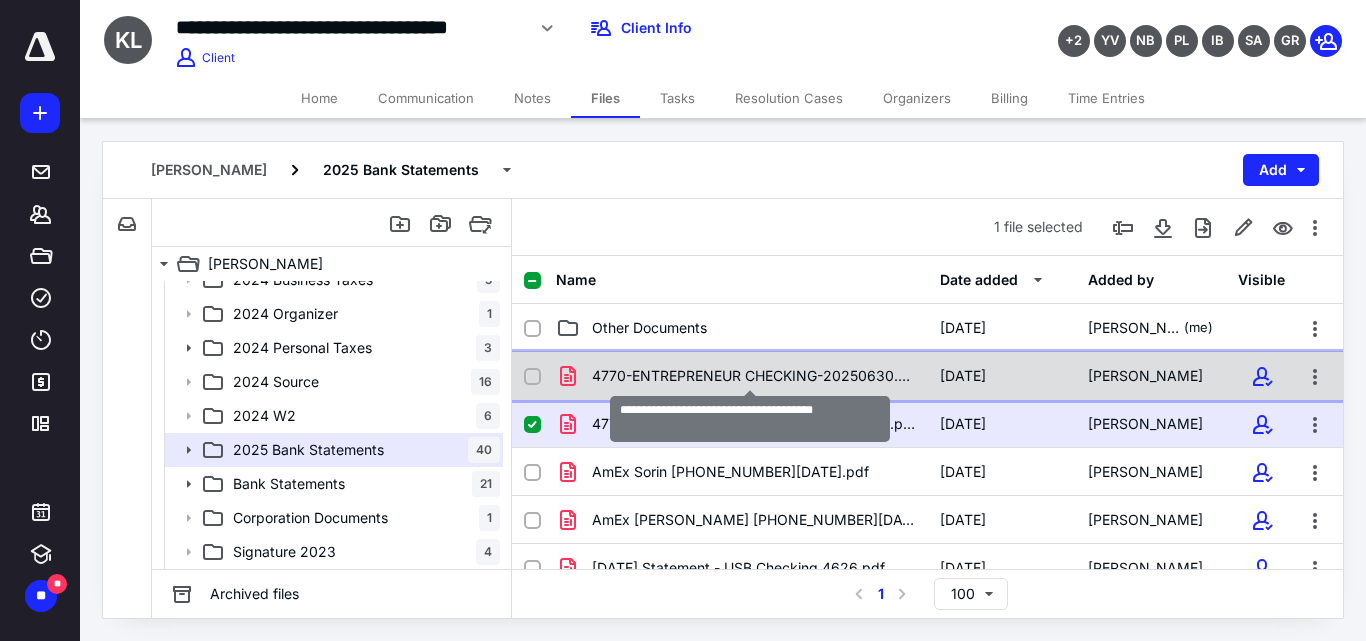 click on "4770-ENTREPRENEUR CHECKING-20250630.pdf" at bounding box center [754, 376] 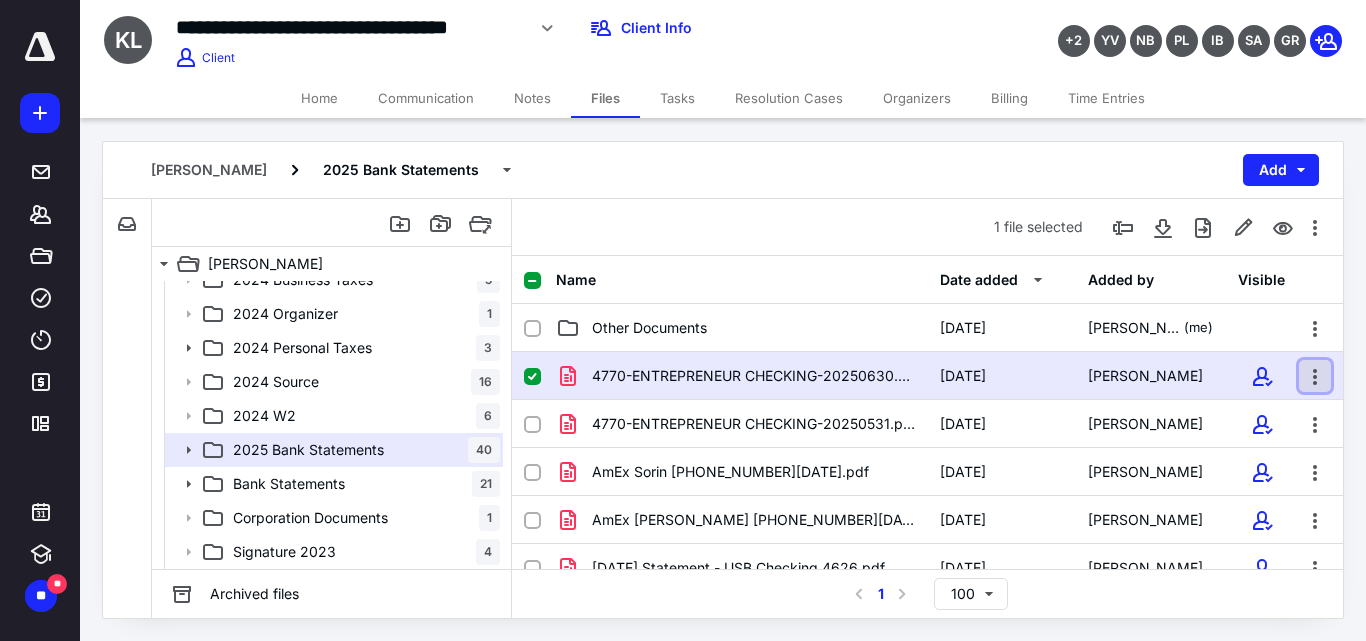 click at bounding box center [1315, 376] 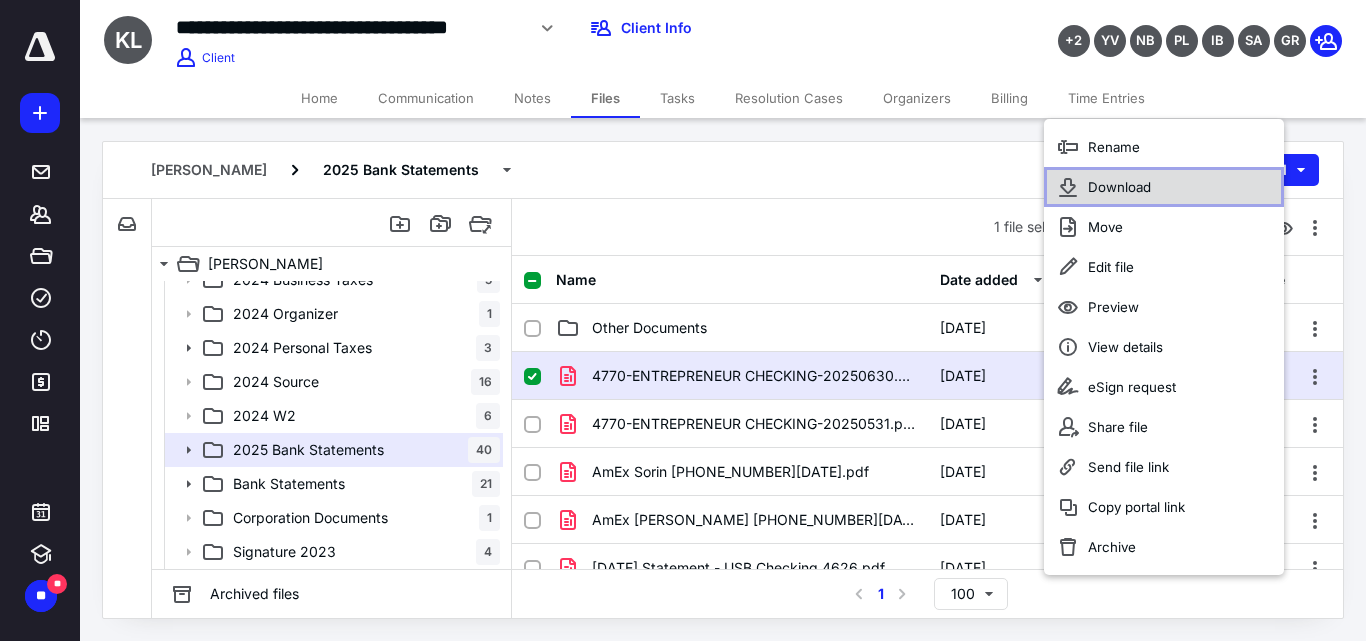 click on "Download" at bounding box center (1119, 187) 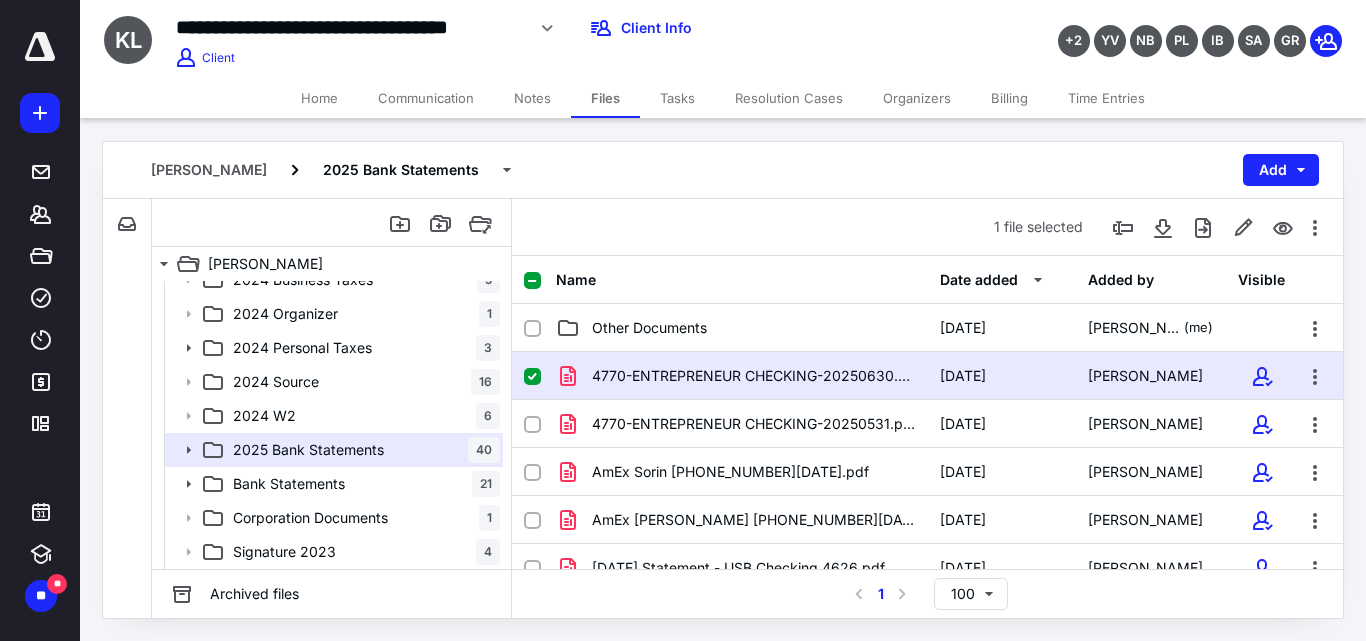 click on "1 file selected" at bounding box center [927, 227] 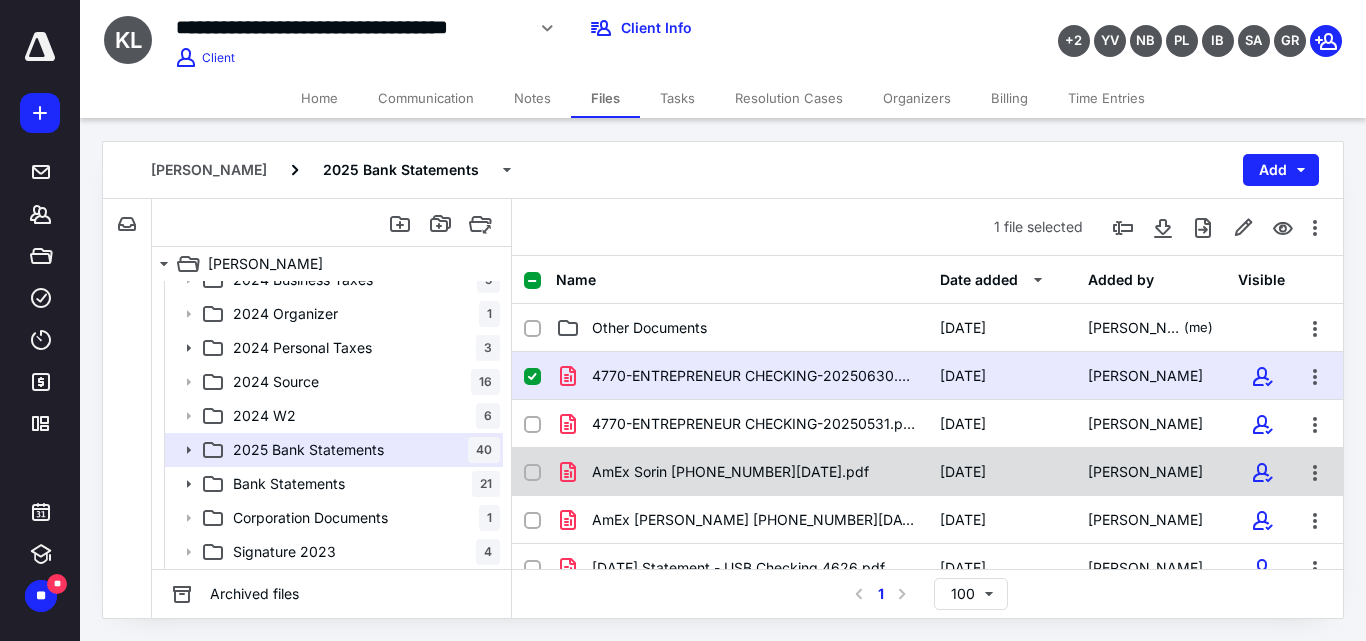 scroll, scrollTop: 167, scrollLeft: 0, axis: vertical 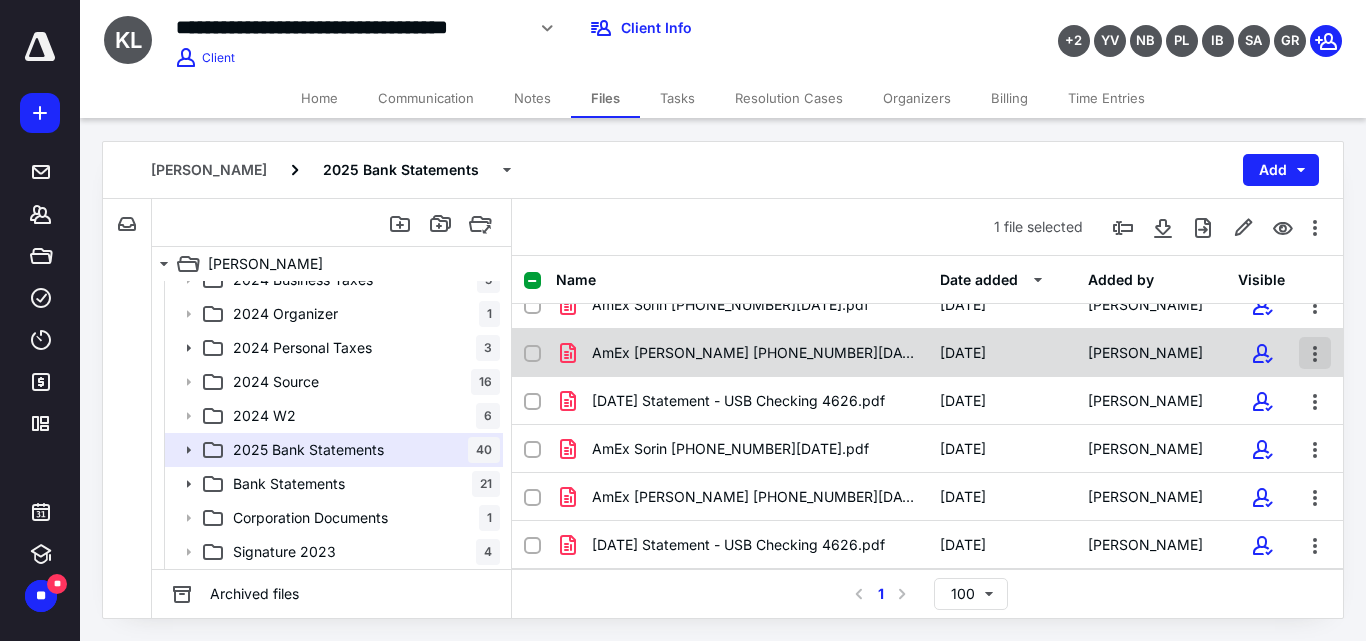 click at bounding box center (1315, 353) 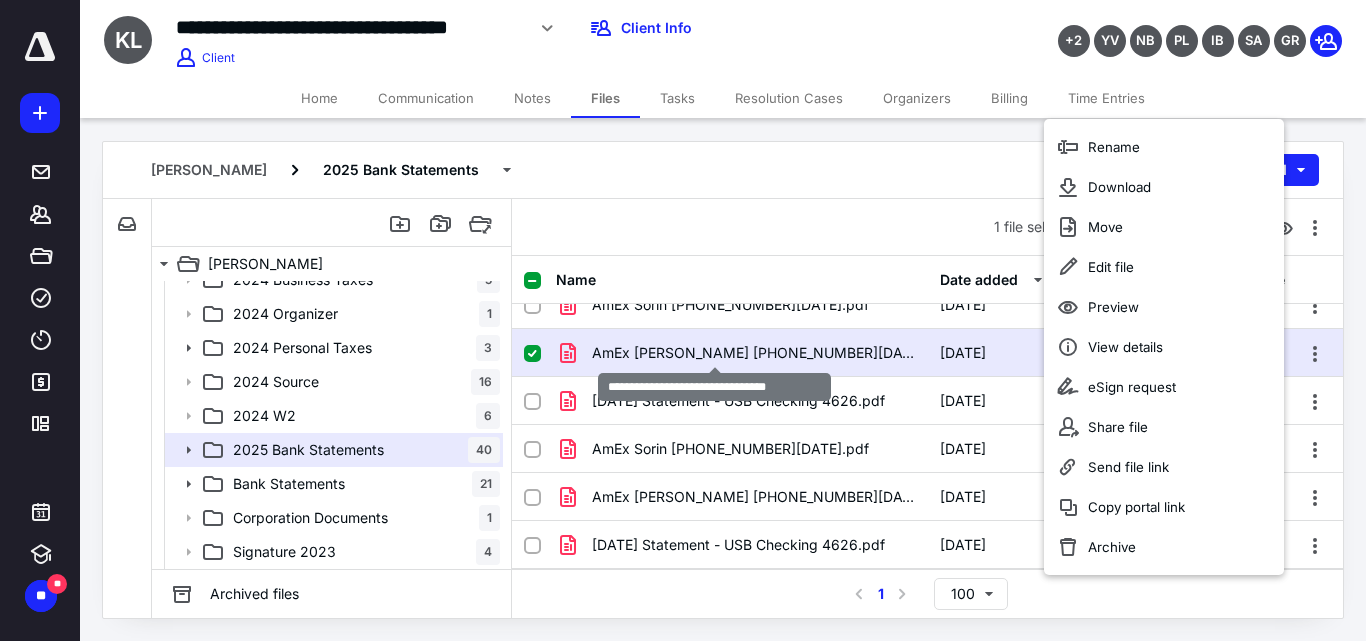 click on "AmEx [PERSON_NAME] [PHONE_NUMBER][DATE].pdf" at bounding box center (754, 353) 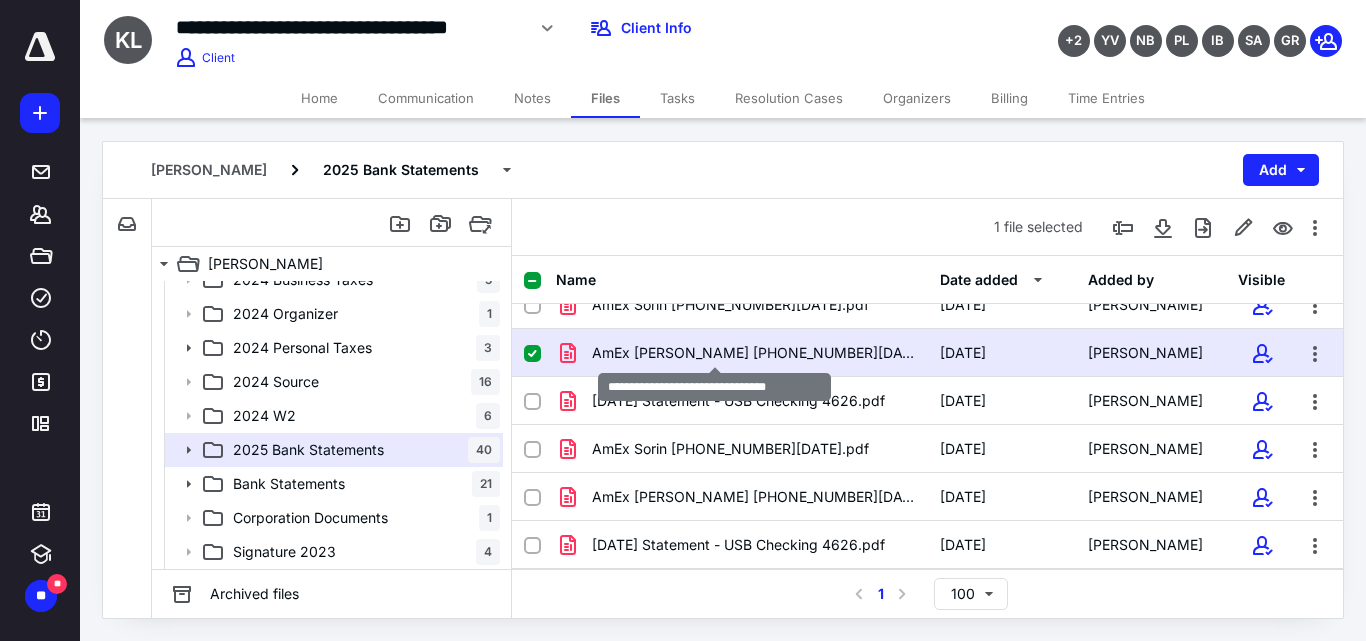 click on "AmEx [PERSON_NAME] [PHONE_NUMBER][DATE].pdf" at bounding box center (754, 353) 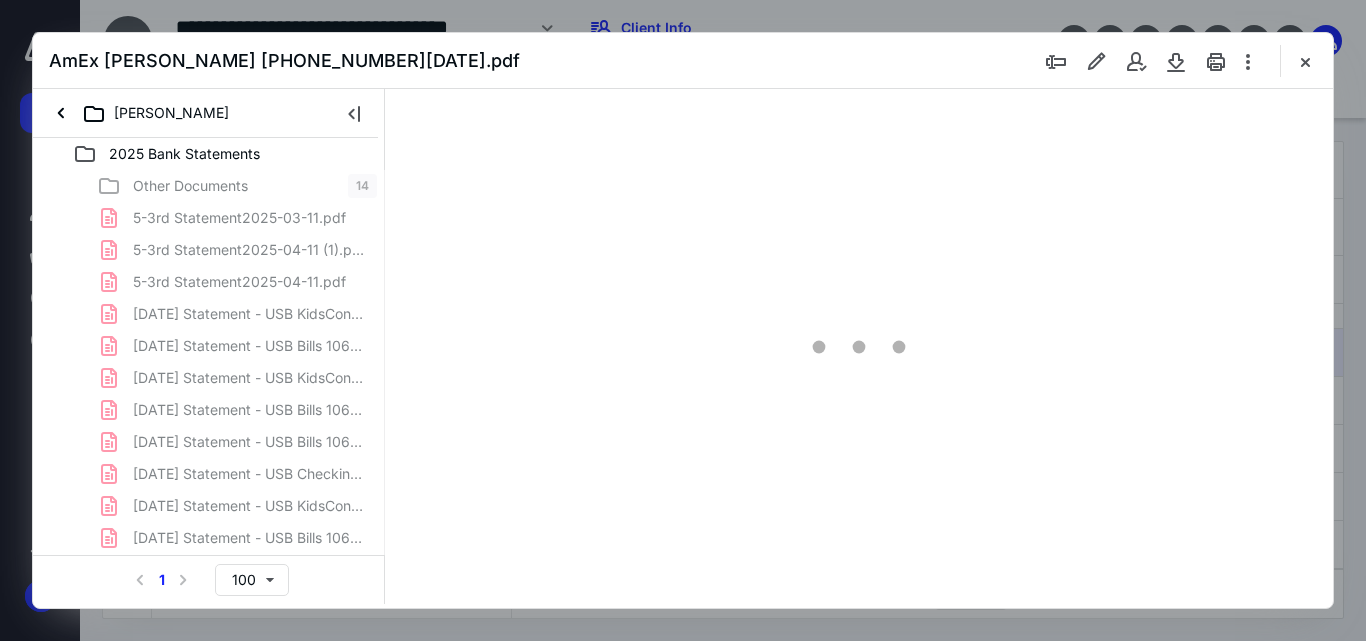 scroll, scrollTop: 0, scrollLeft: 0, axis: both 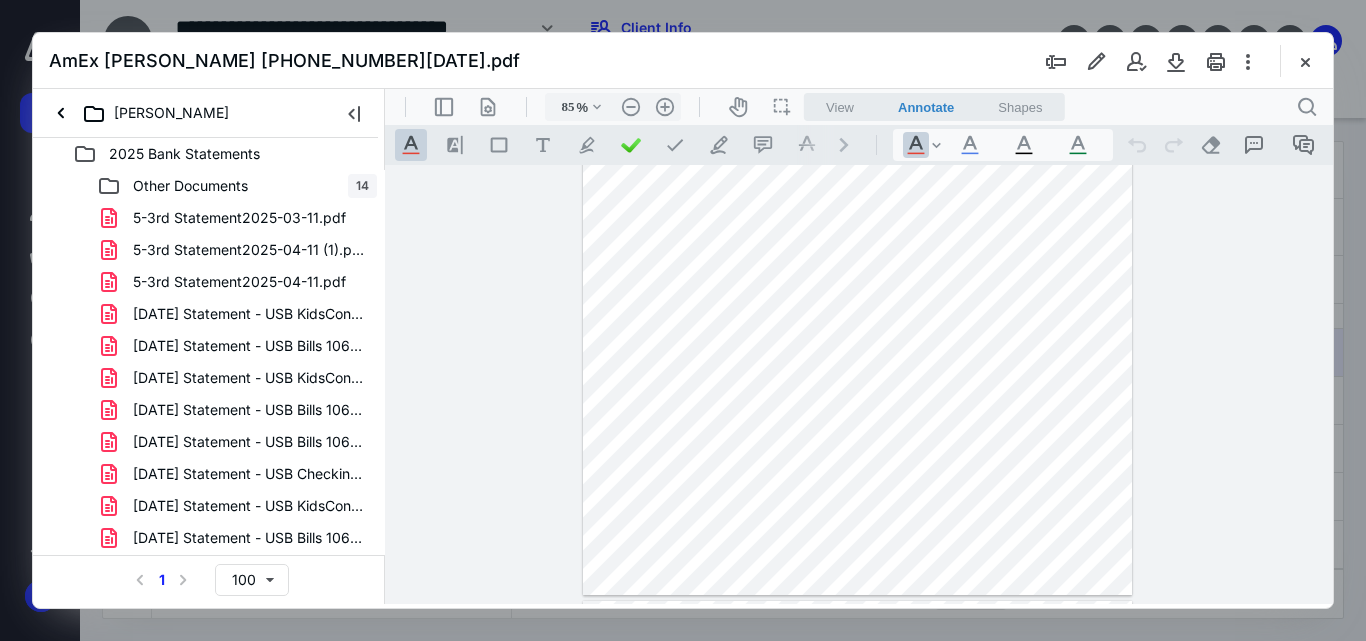 type on "160" 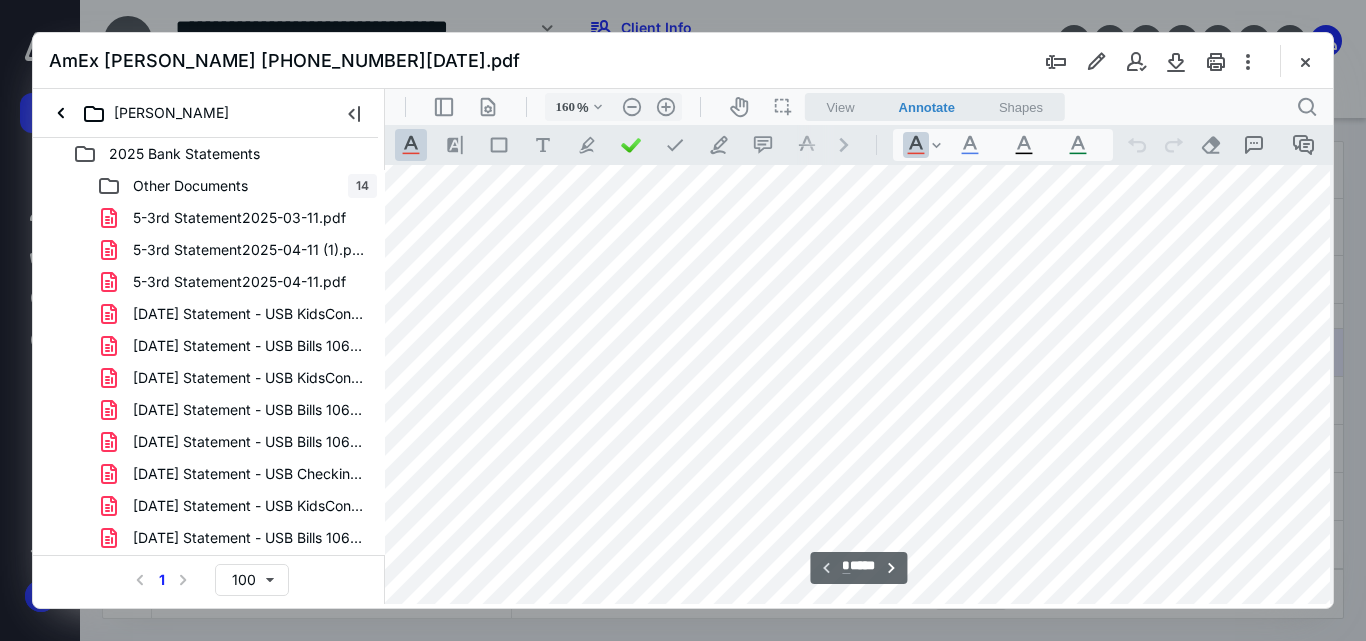 scroll, scrollTop: 0, scrollLeft: 66, axis: horizontal 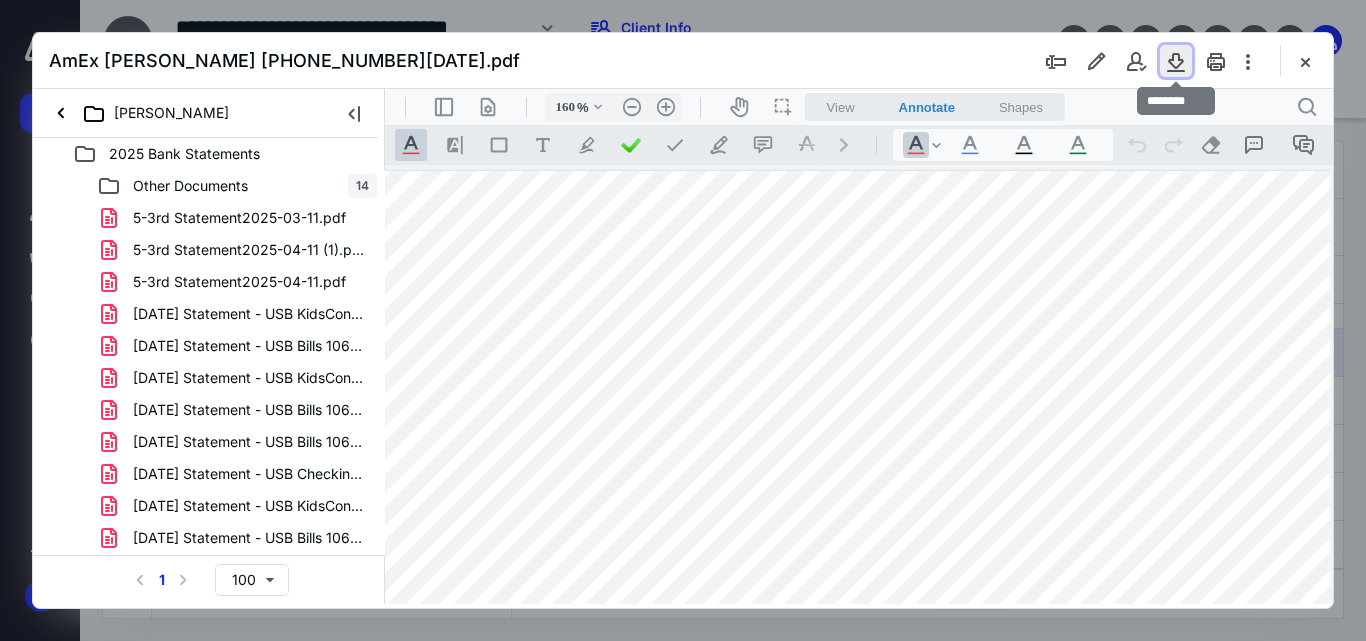 click at bounding box center (1176, 61) 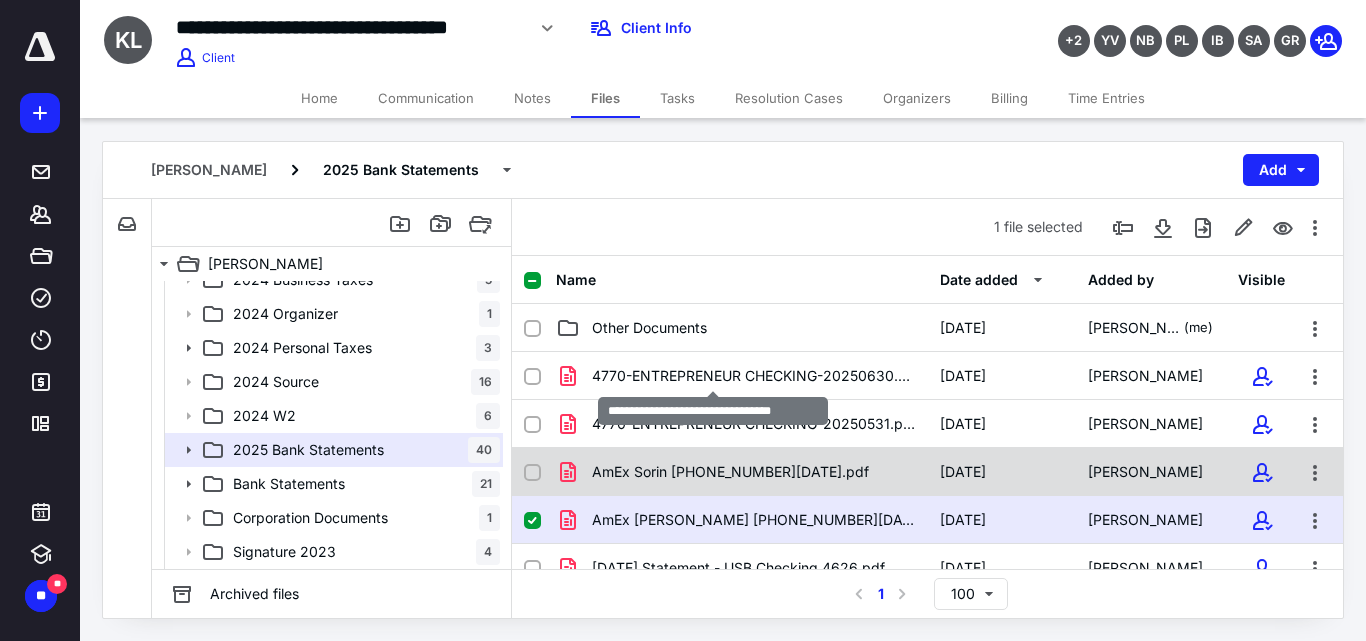 scroll, scrollTop: 167, scrollLeft: 0, axis: vertical 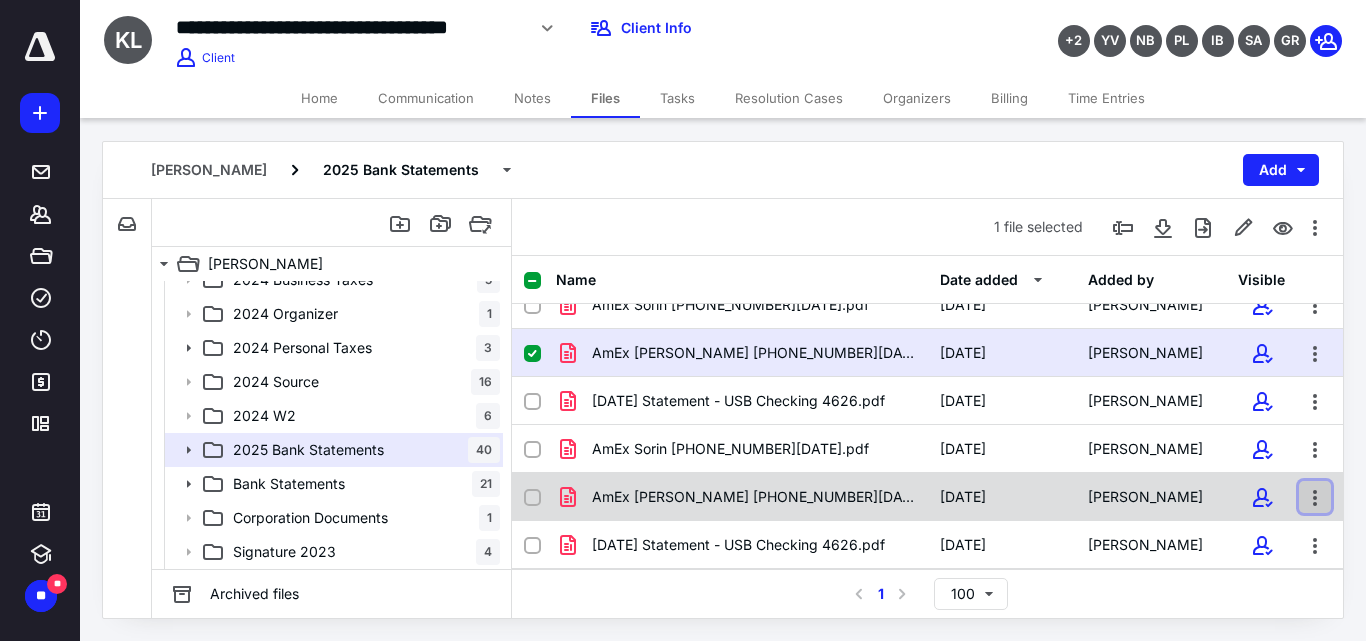 click at bounding box center [1315, 497] 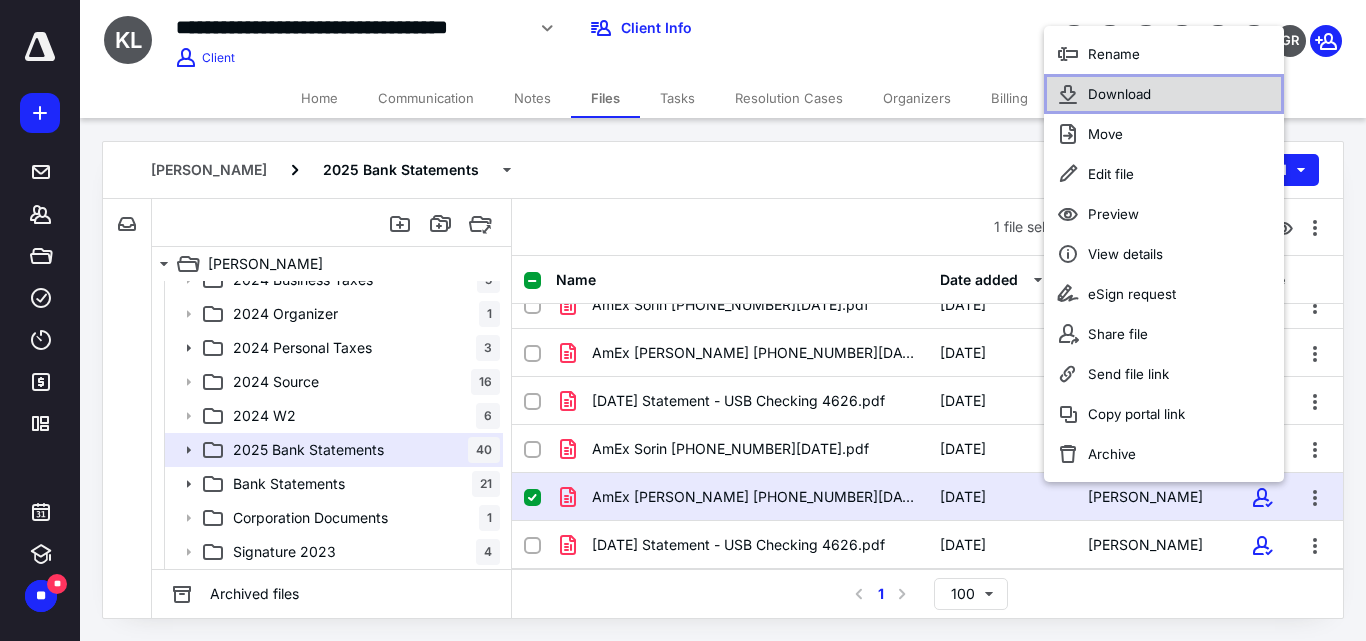 click on "Download" at bounding box center (1164, 94) 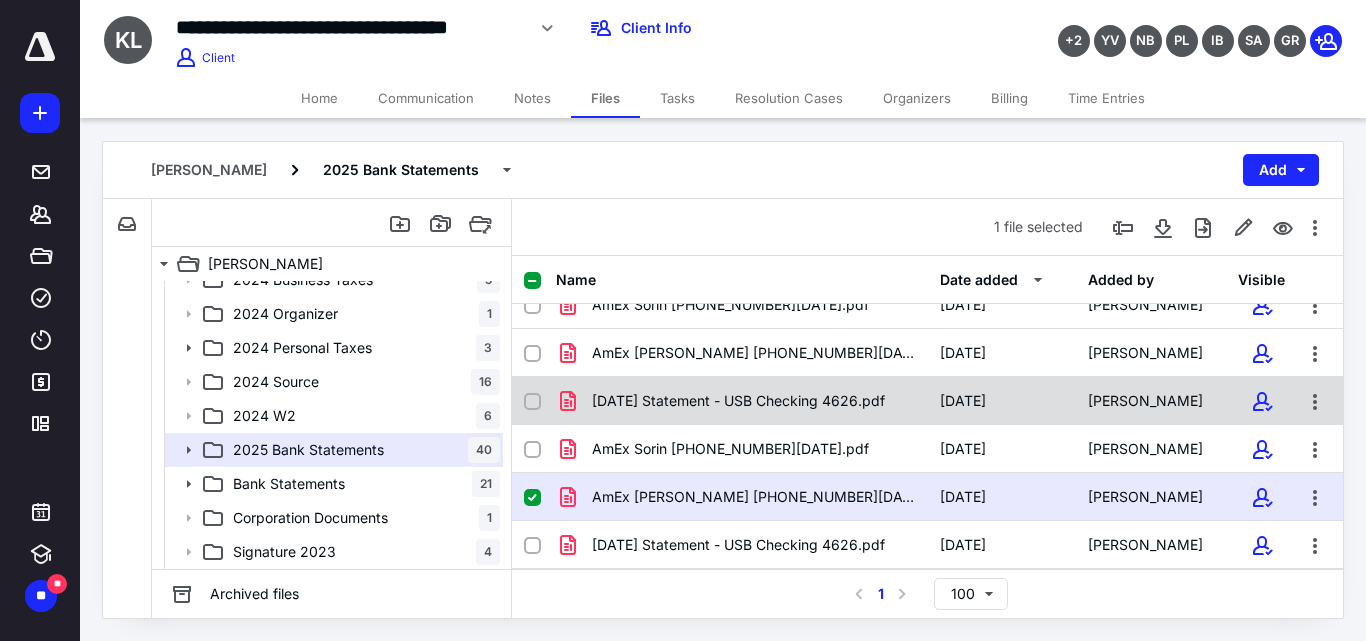 scroll, scrollTop: 0, scrollLeft: 0, axis: both 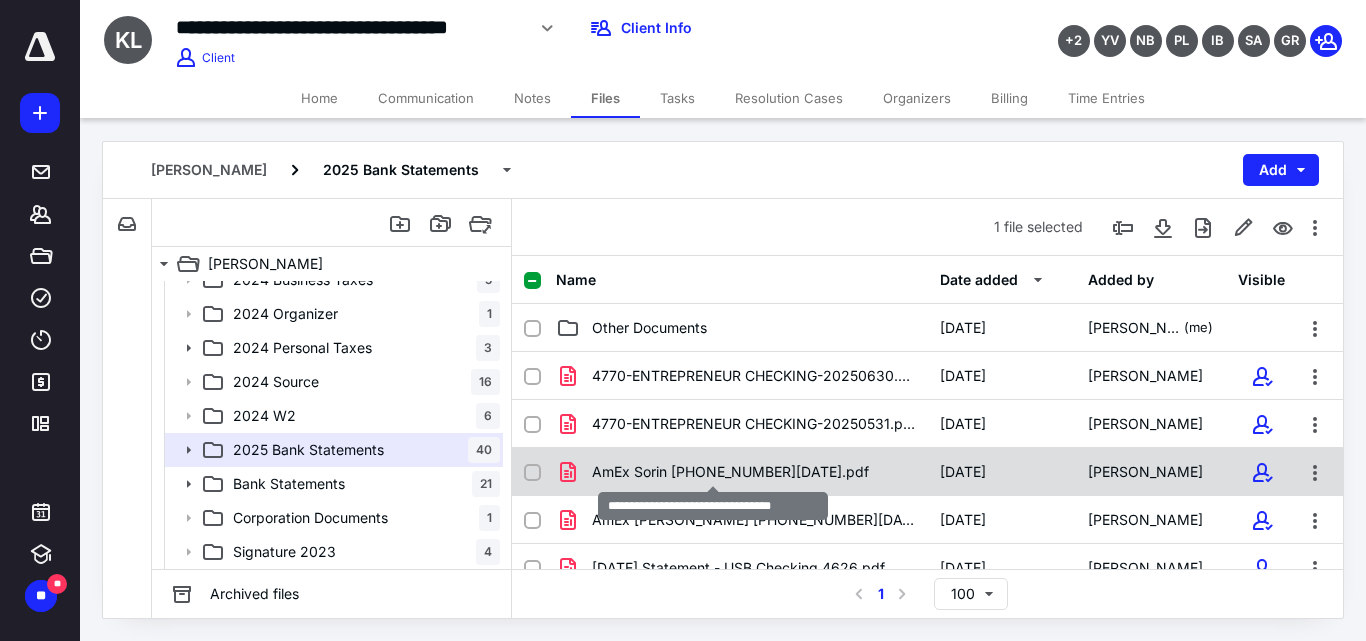 click on "AmEx Sorin [PHONE_NUMBER][DATE].pdf" at bounding box center (730, 472) 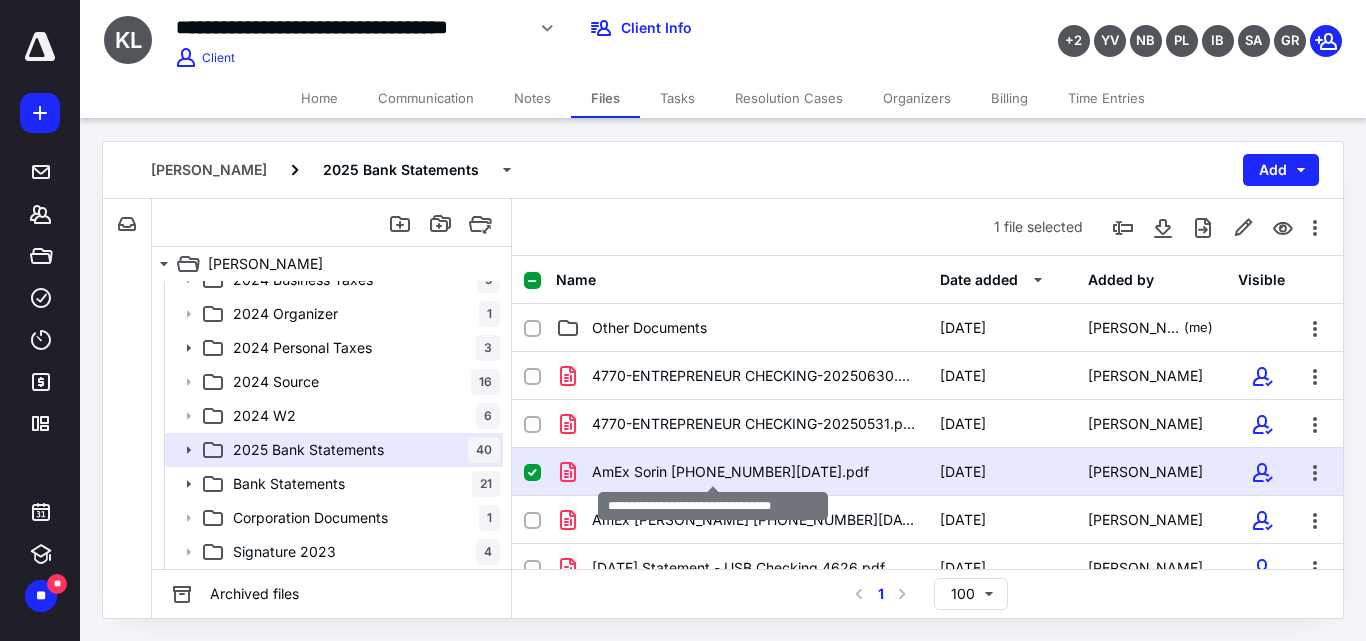 click on "AmEx Sorin [PHONE_NUMBER][DATE].pdf" at bounding box center [730, 472] 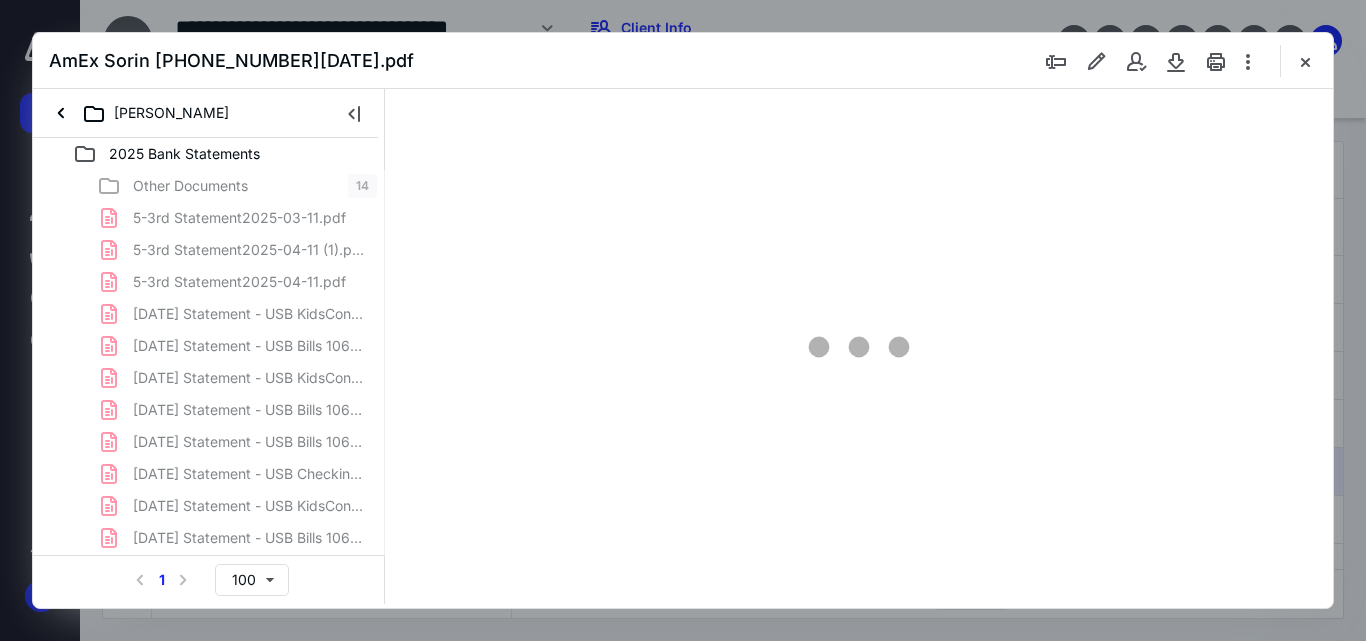 scroll, scrollTop: 0, scrollLeft: 0, axis: both 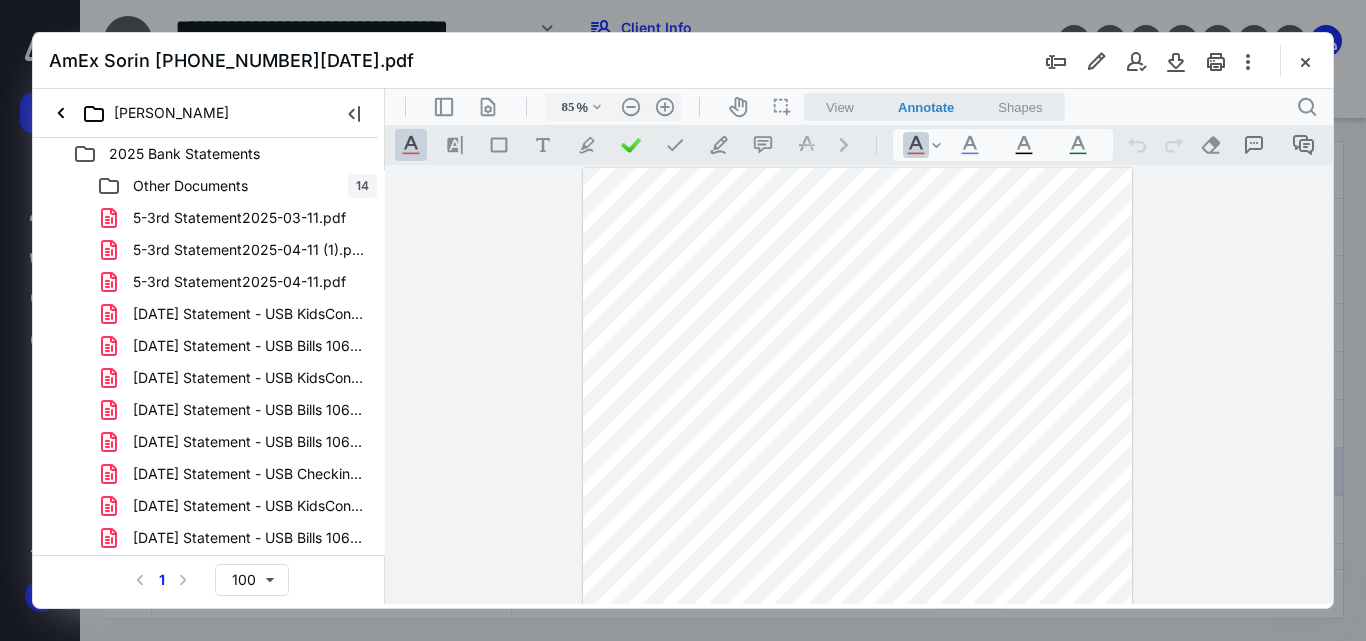 type on "110" 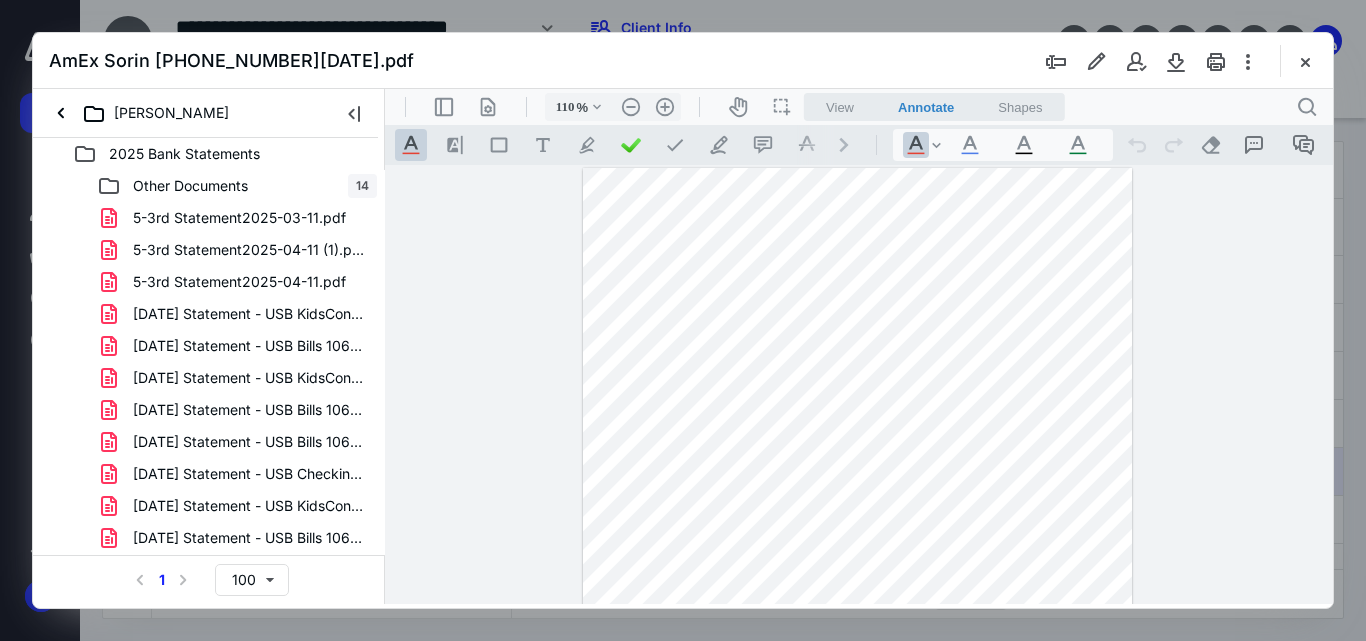 scroll, scrollTop: 25, scrollLeft: 0, axis: vertical 